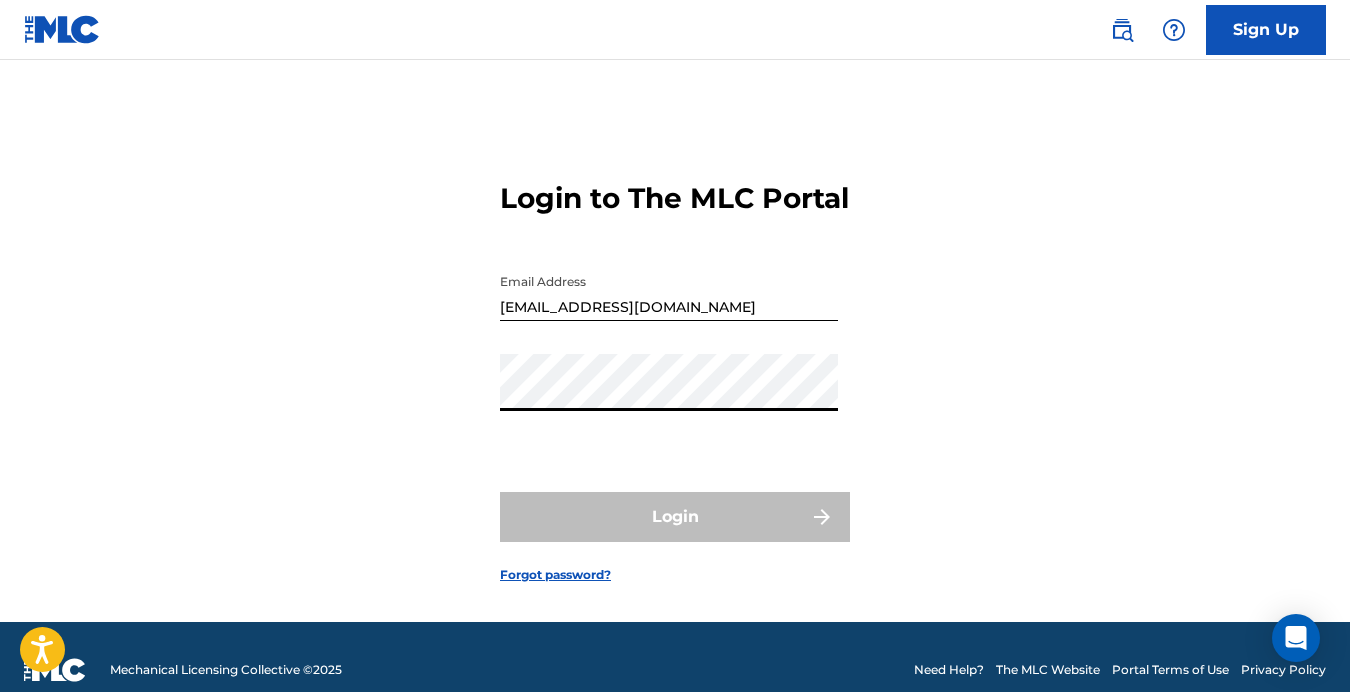 scroll, scrollTop: 0, scrollLeft: 0, axis: both 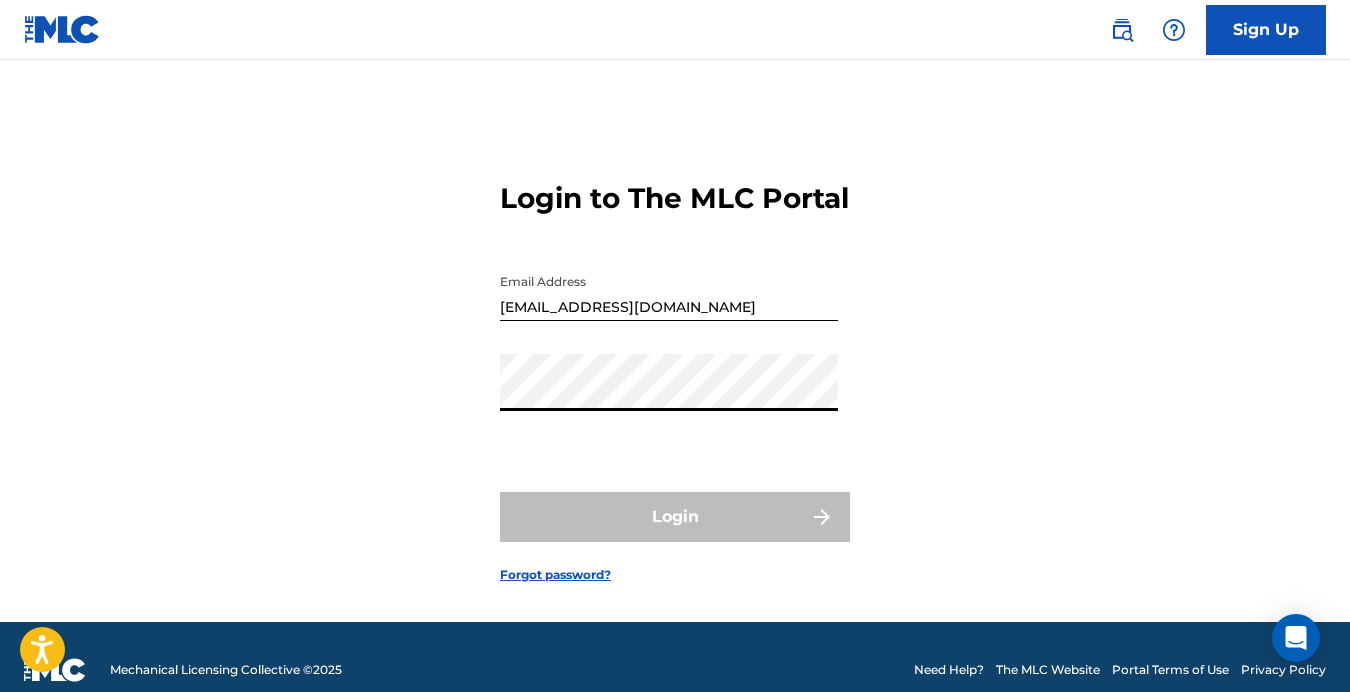 click on "Login to The MLC Portal Email Address info@organicmusicpublishing.com Password Login Forgot password?" at bounding box center (675, 366) 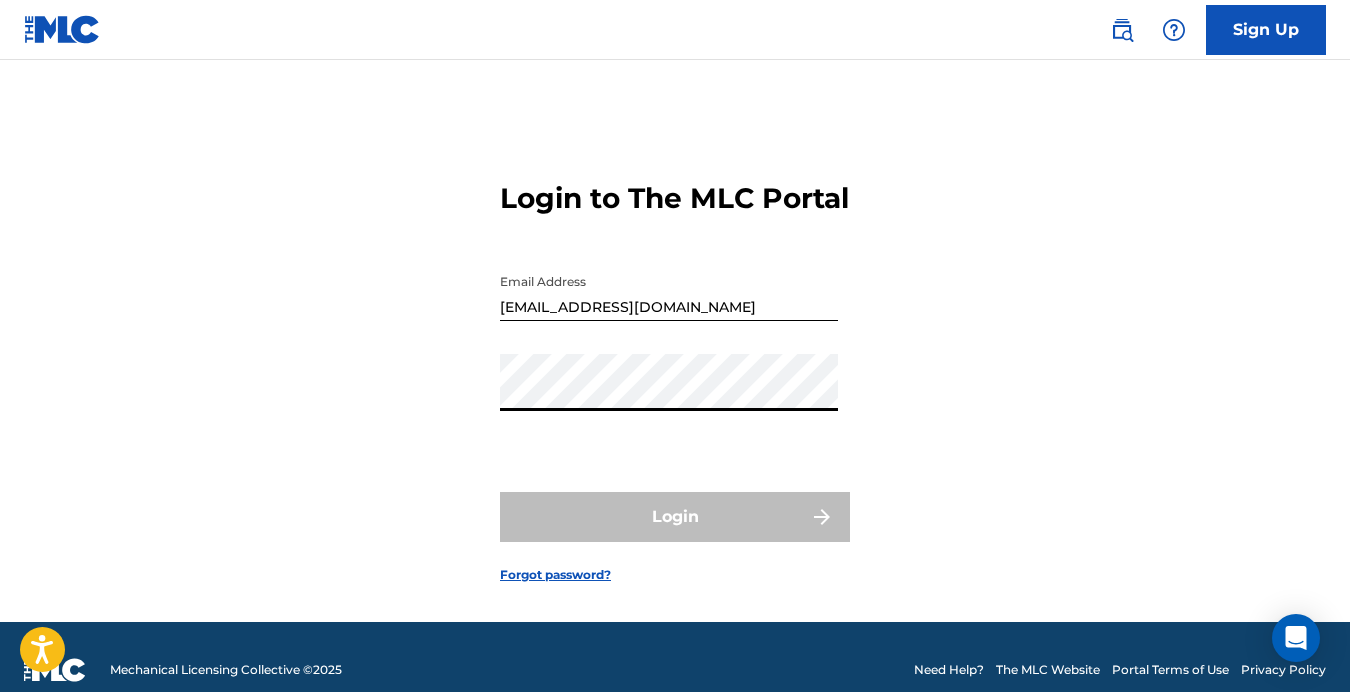 click on "Password" at bounding box center (669, 399) 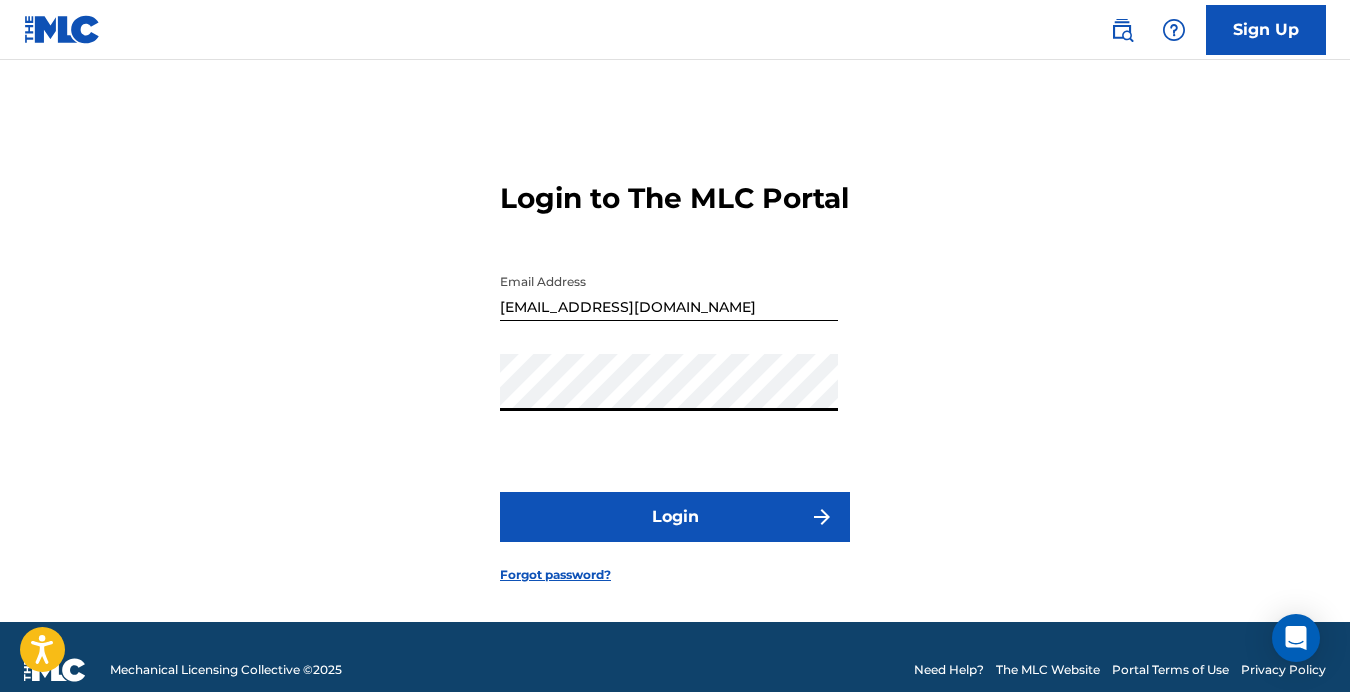 click on "Login to The MLC Portal Email Address info@organicmusicpublishing.com Password Login Forgot password?" at bounding box center (675, 366) 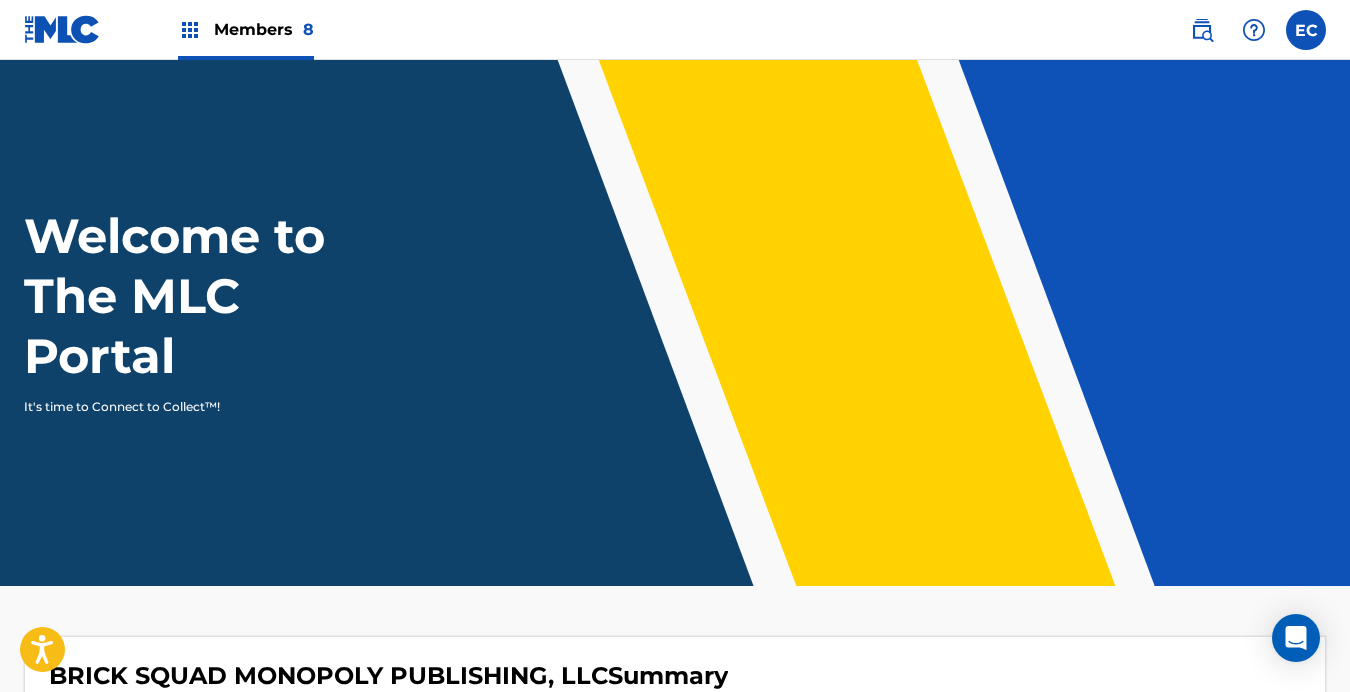 scroll, scrollTop: 0, scrollLeft: 0, axis: both 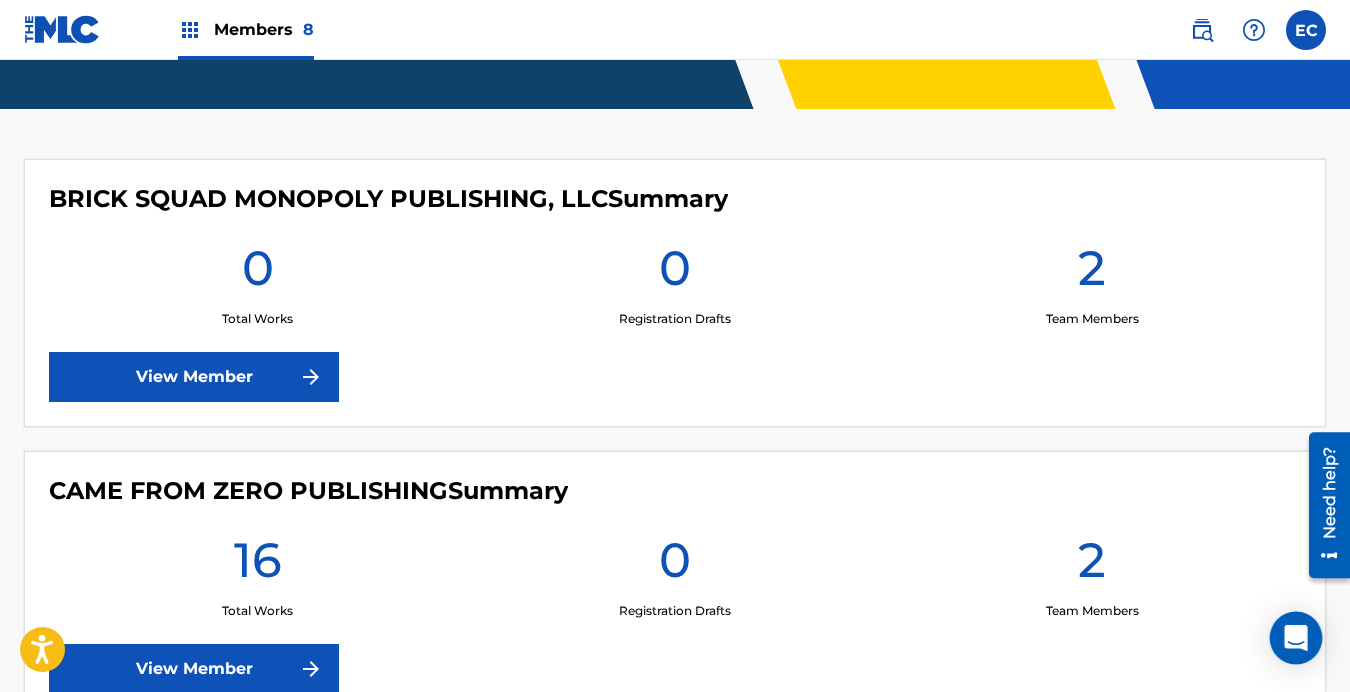 click 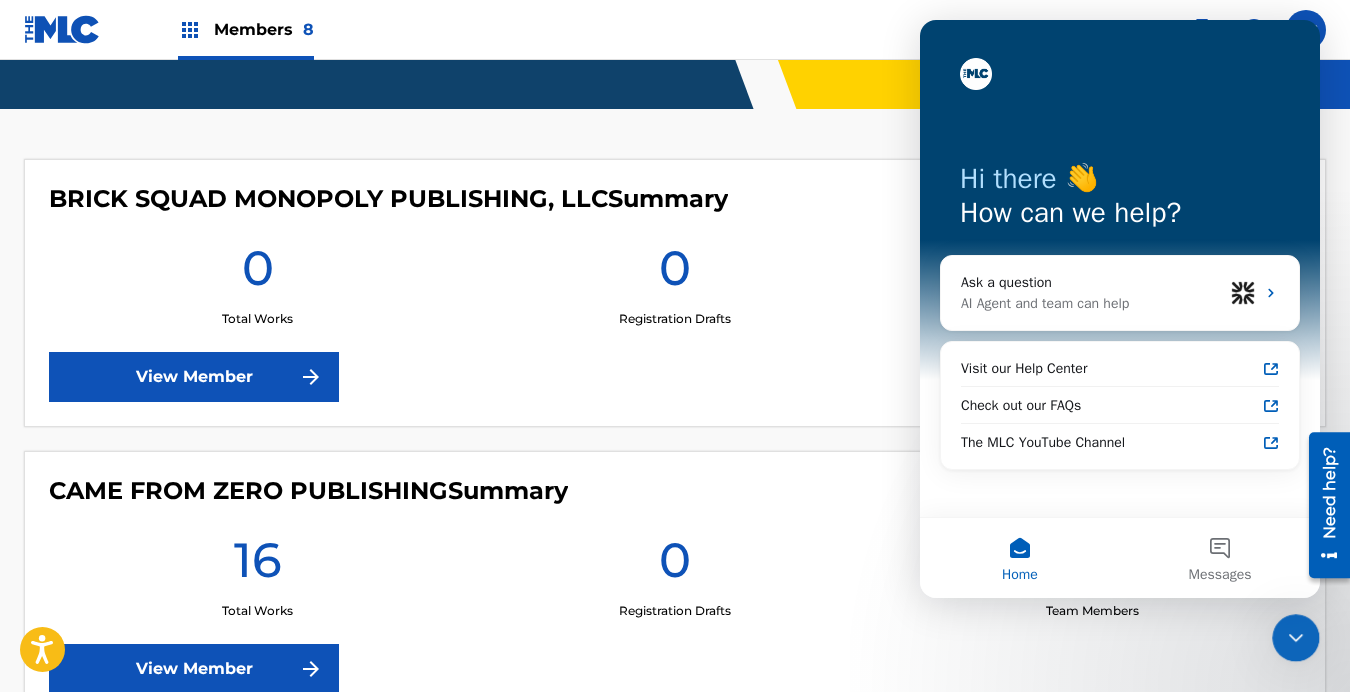 scroll, scrollTop: 0, scrollLeft: 0, axis: both 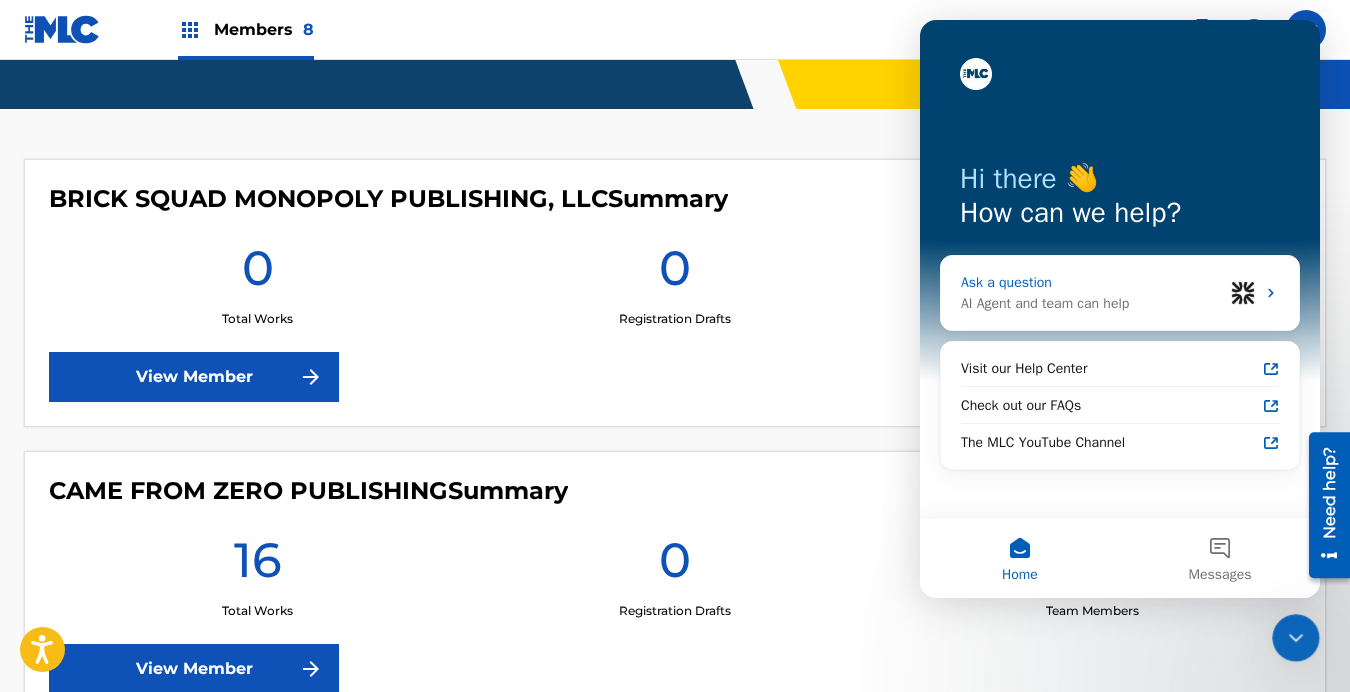 click on "Ask a question" at bounding box center [1092, 282] 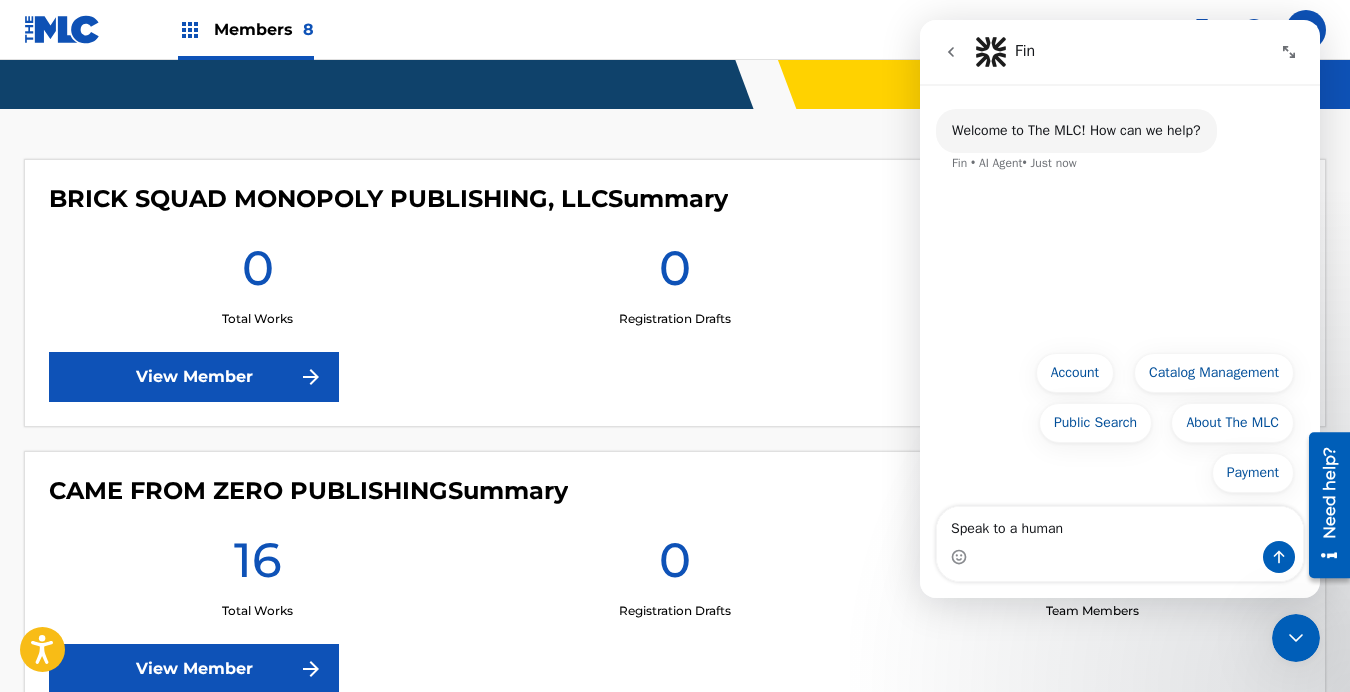 type on "Speak to a human" 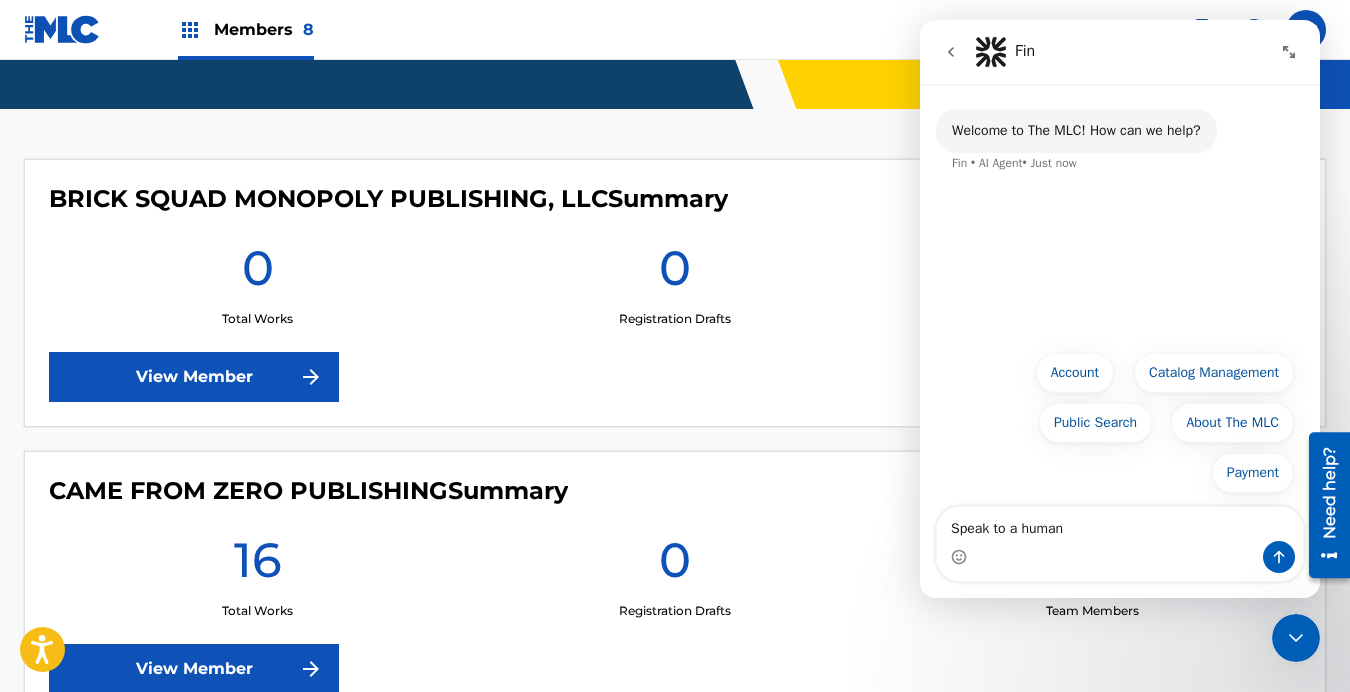 type 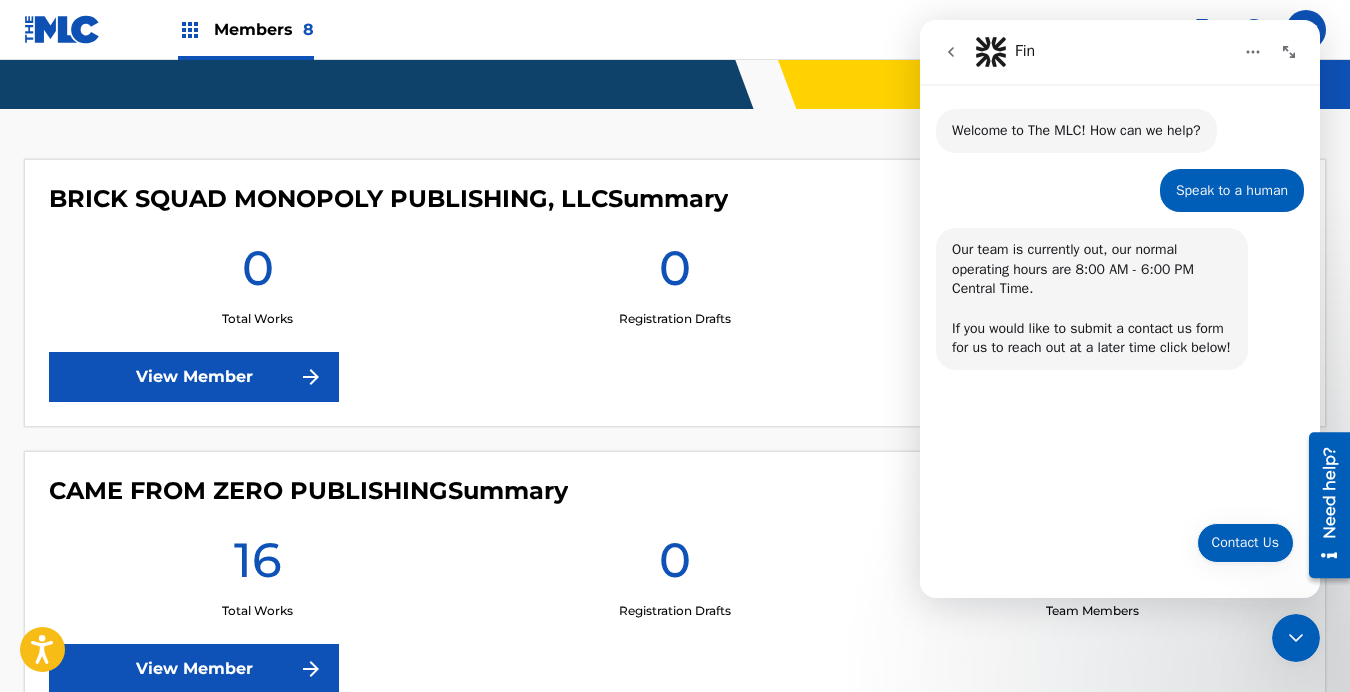 click on "Contact Us" at bounding box center [1245, 543] 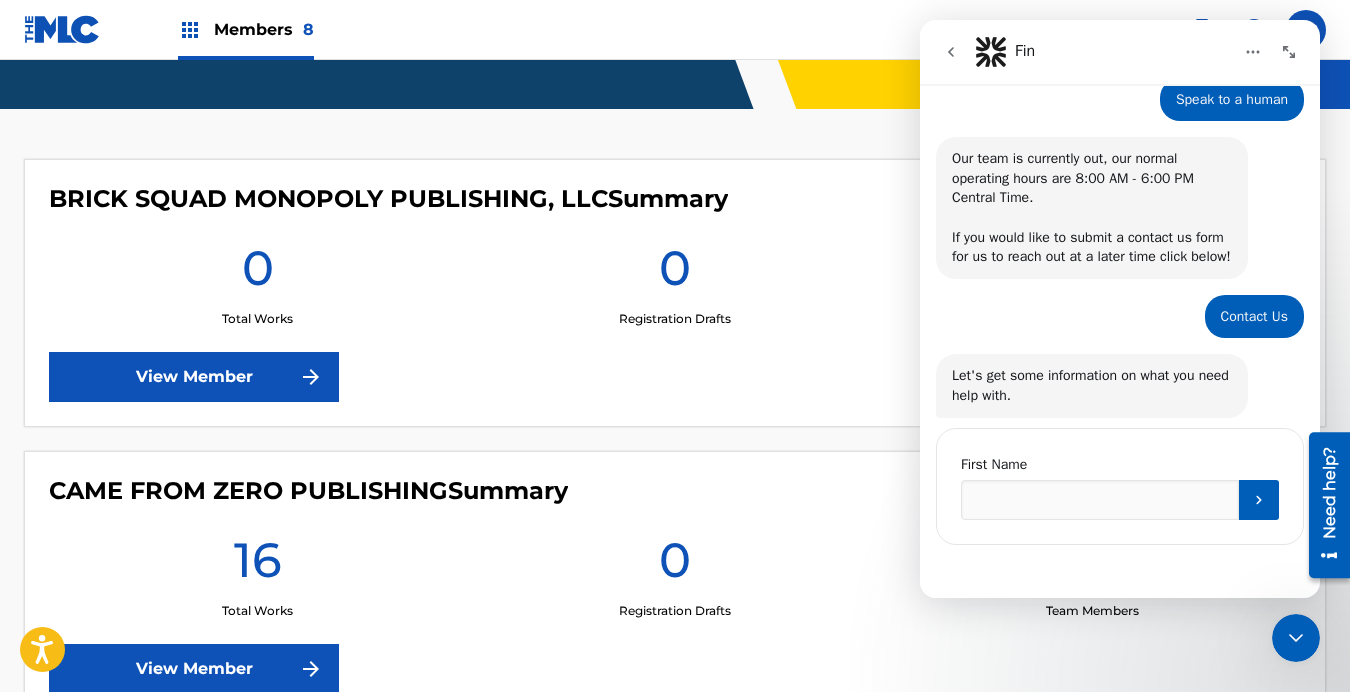 scroll, scrollTop: 110, scrollLeft: 0, axis: vertical 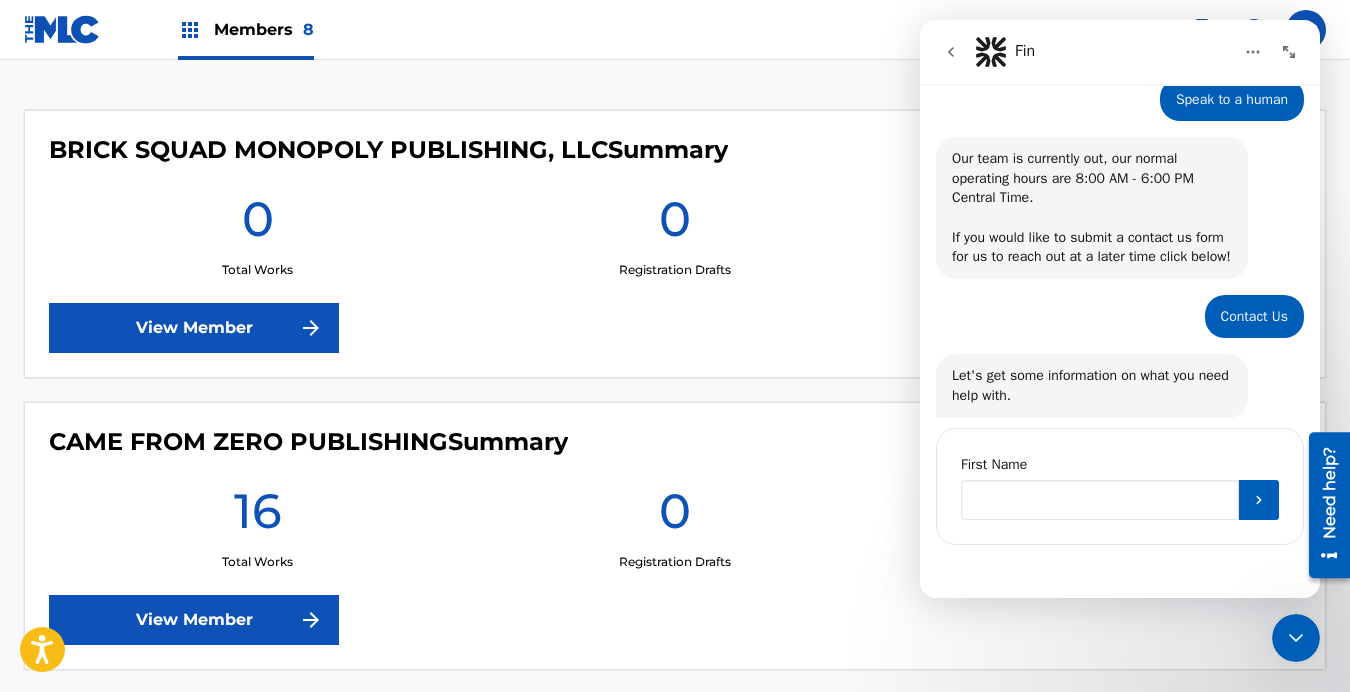 click at bounding box center (1100, 500) 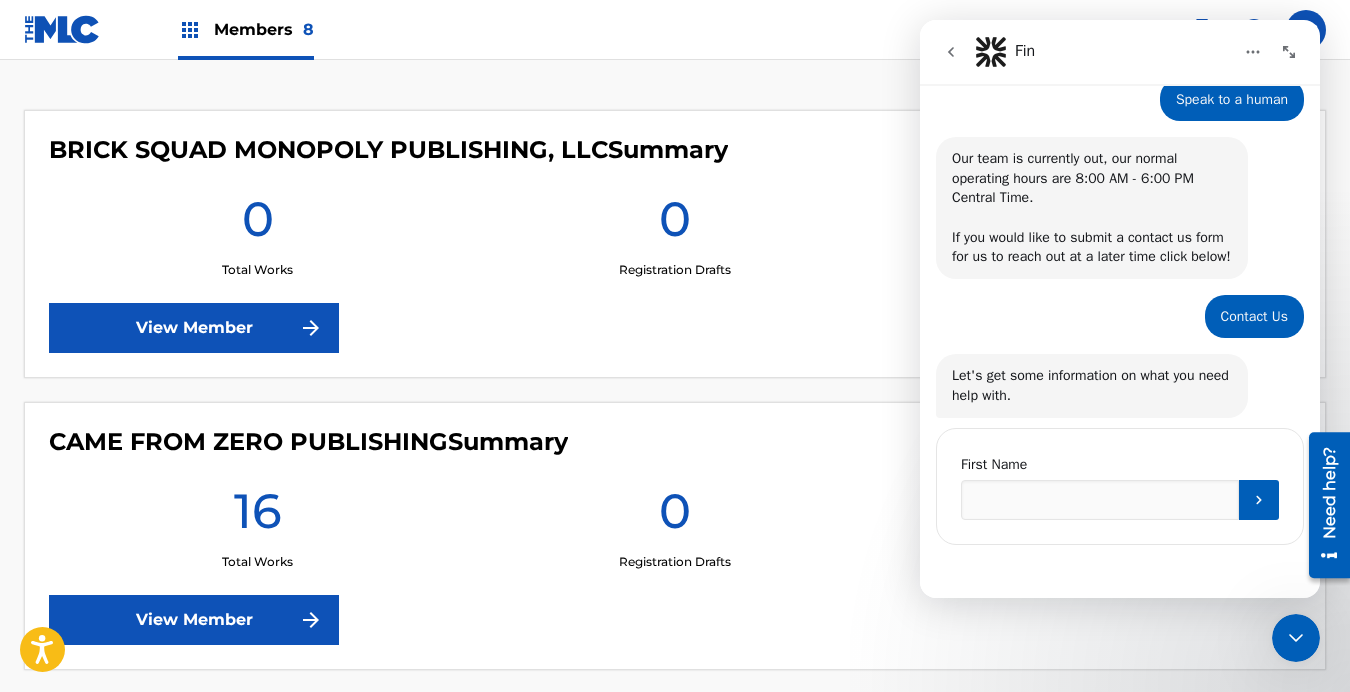 click 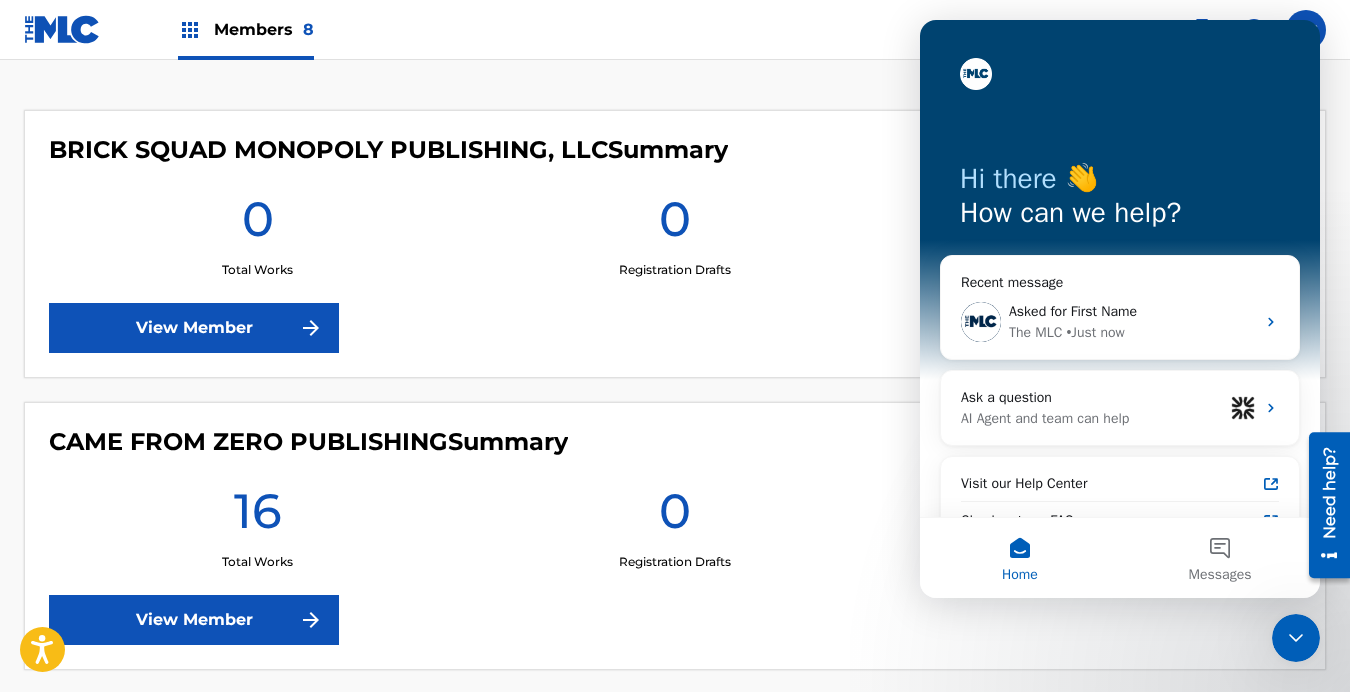 click on "Members    8 EC EC Emilie   Crofford info@organicmusicpublishing.com Profile Log out" at bounding box center (675, 30) 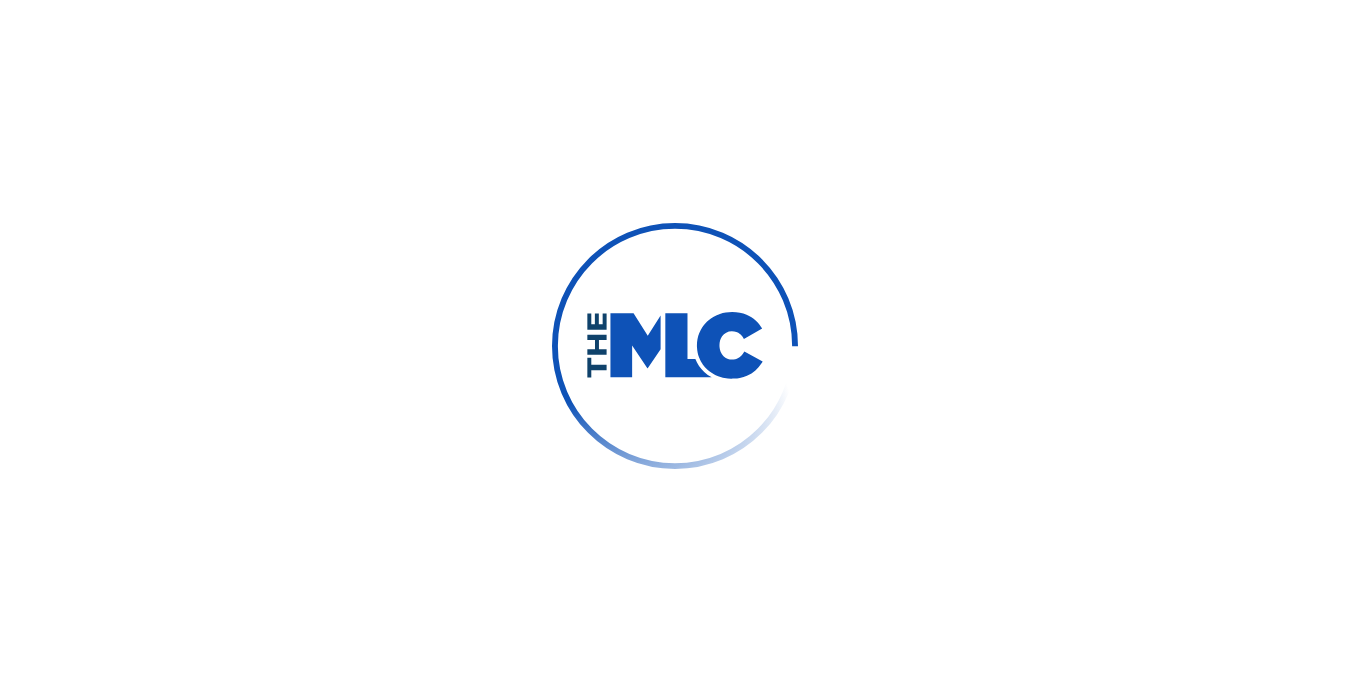 scroll, scrollTop: 0, scrollLeft: 0, axis: both 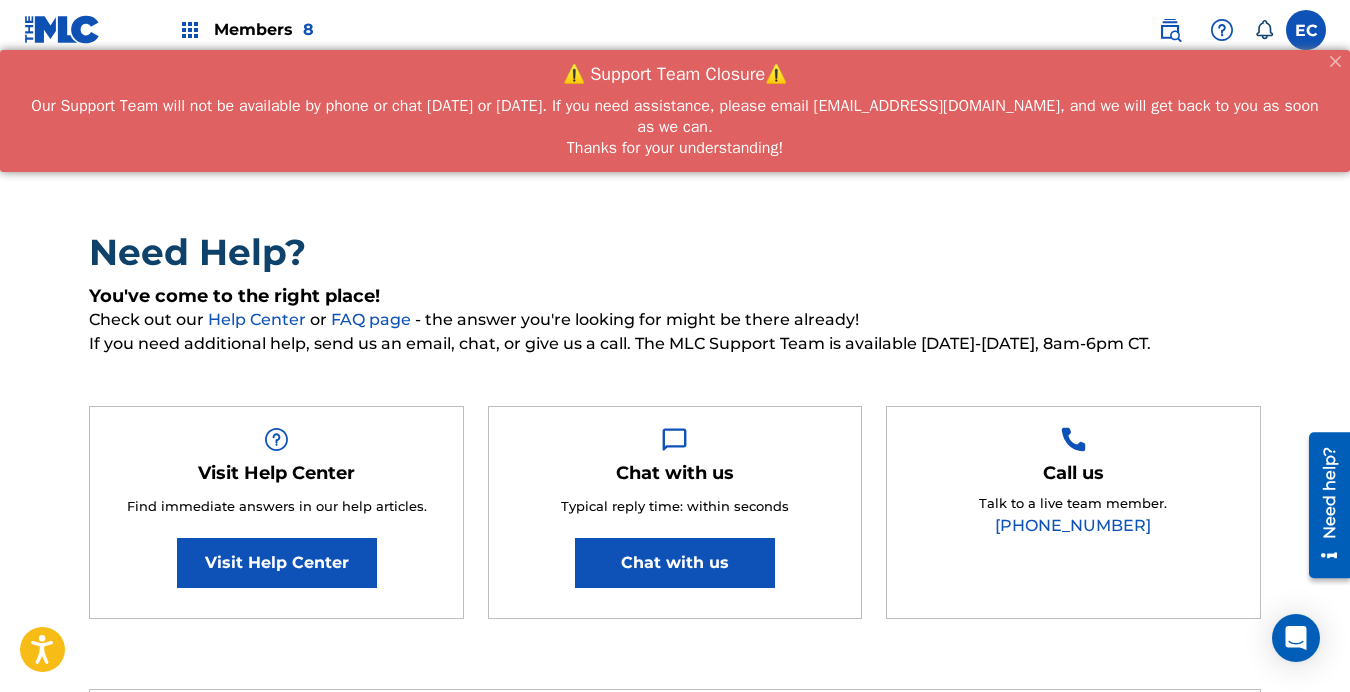 click at bounding box center [1306, 30] 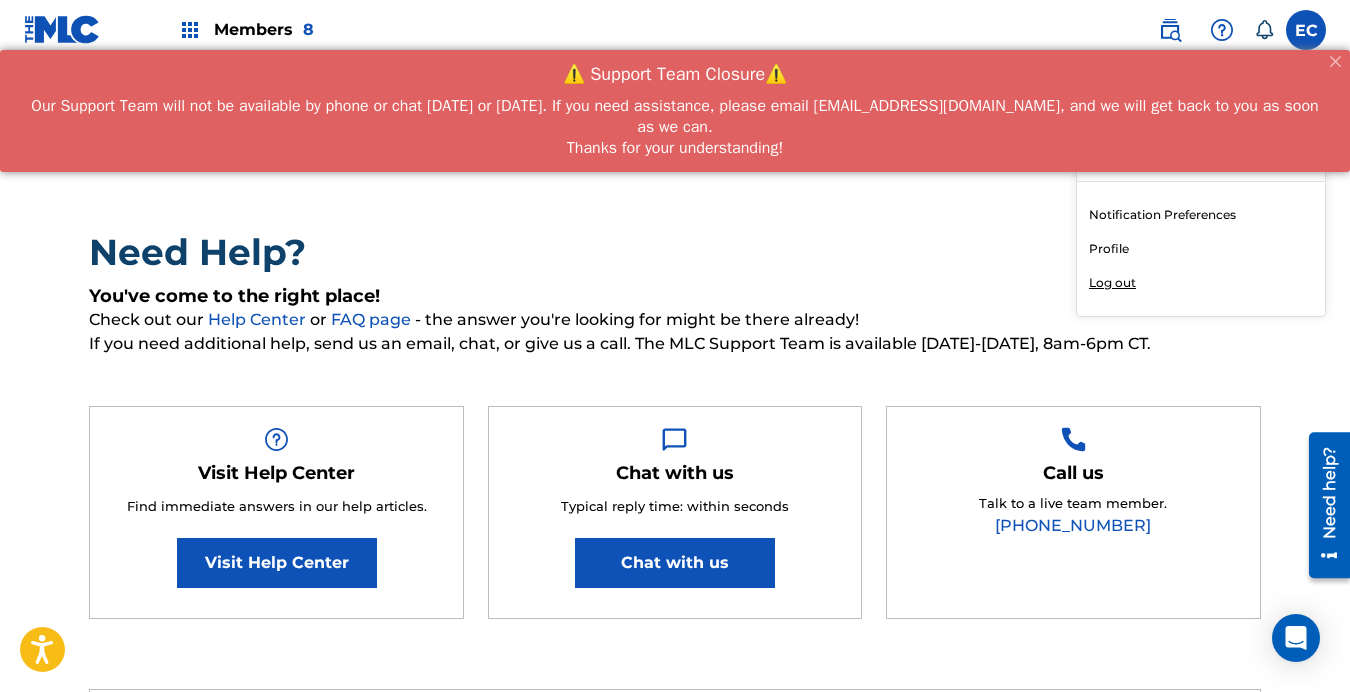 click on "Members    8" at bounding box center (264, 29) 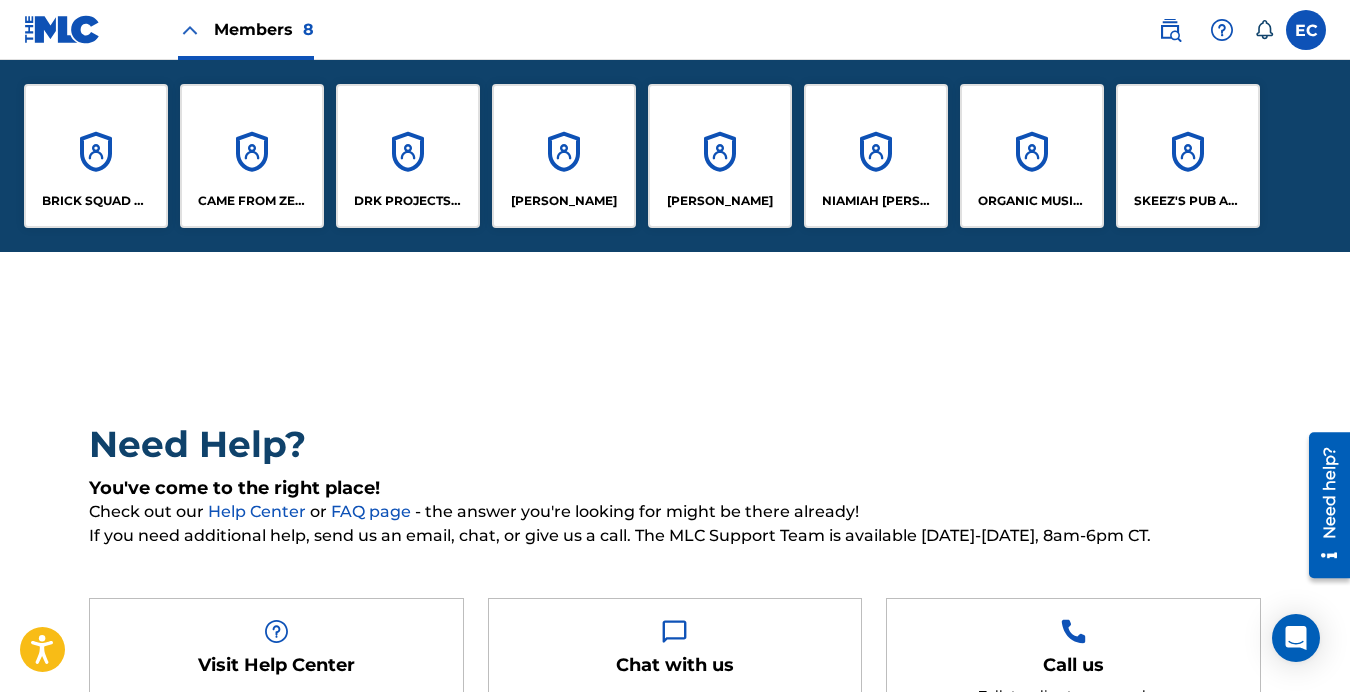 click on "ORGANIC MUSIC PUBLISHING LLC" at bounding box center (1032, 156) 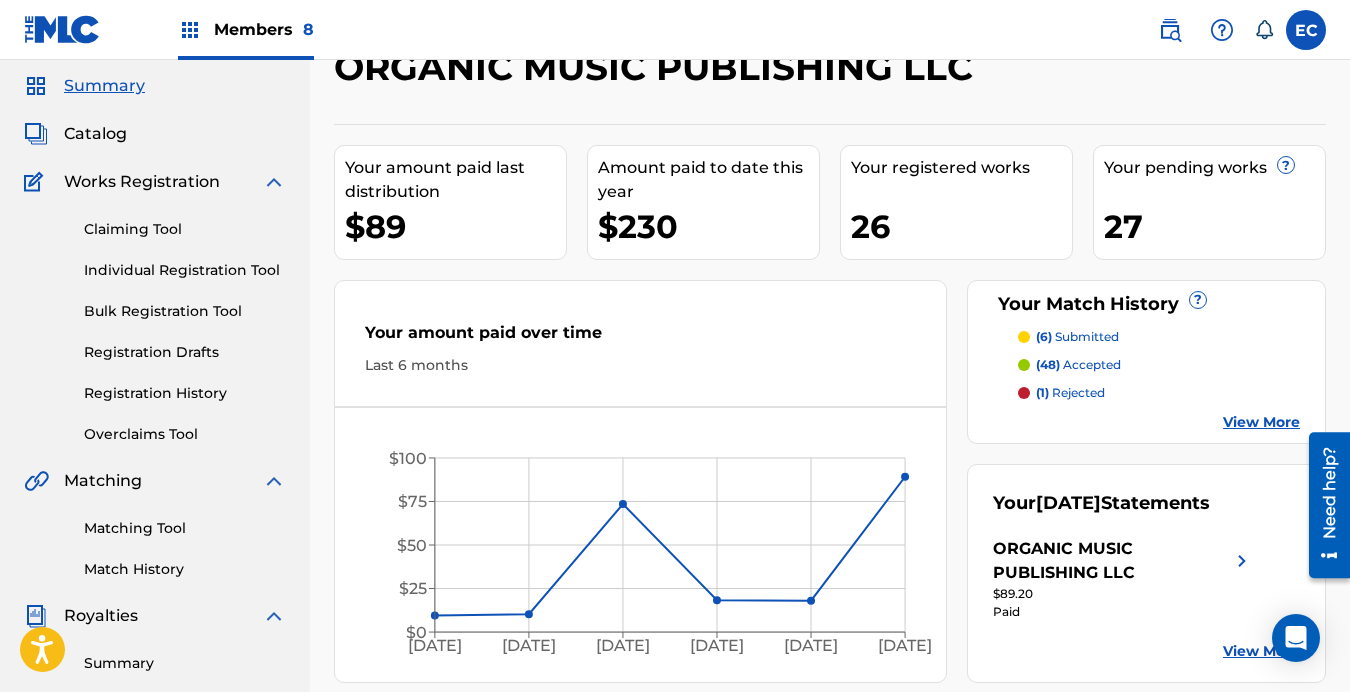 scroll, scrollTop: 55, scrollLeft: 0, axis: vertical 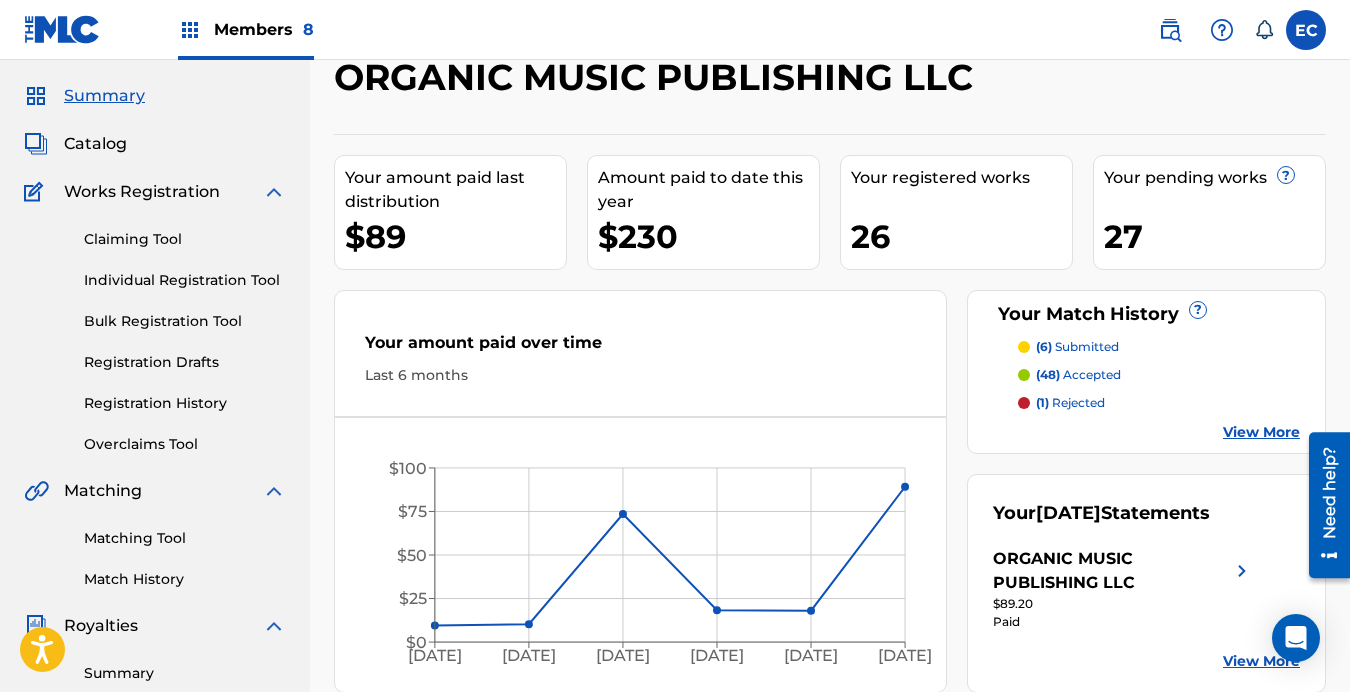click on "Catalog" at bounding box center (95, 144) 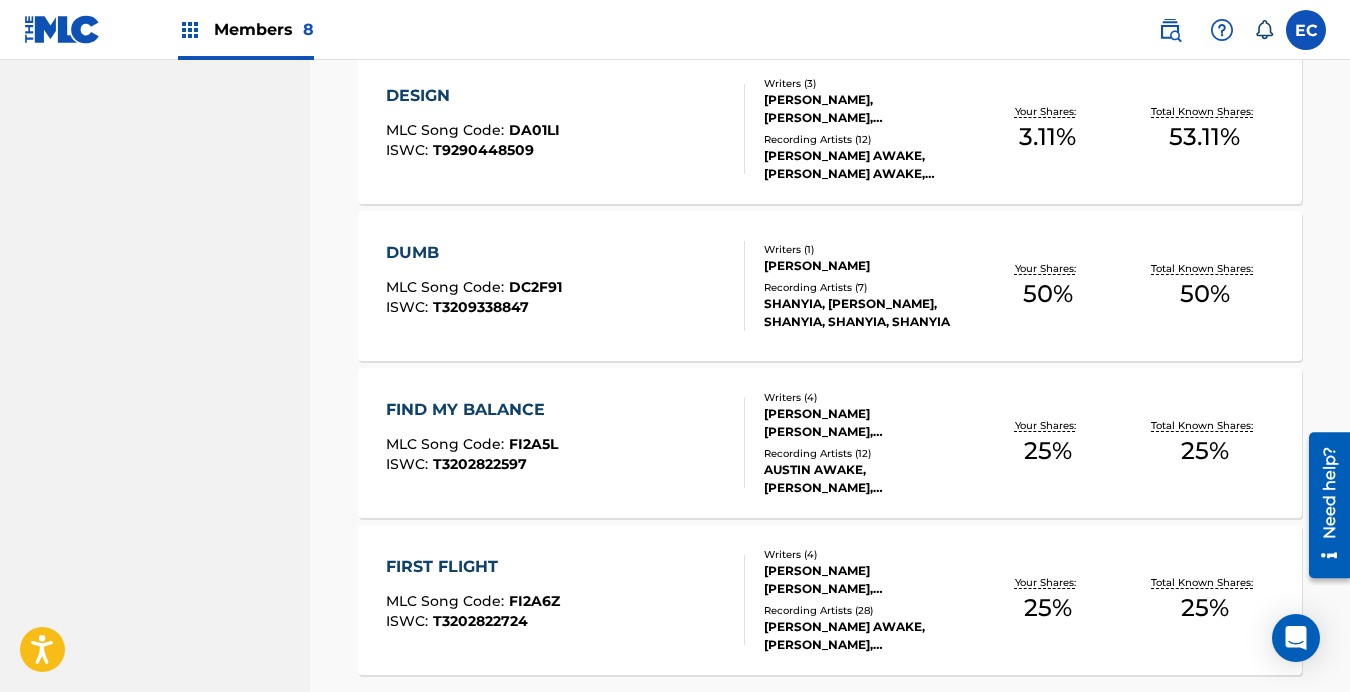 scroll, scrollTop: 1647, scrollLeft: 0, axis: vertical 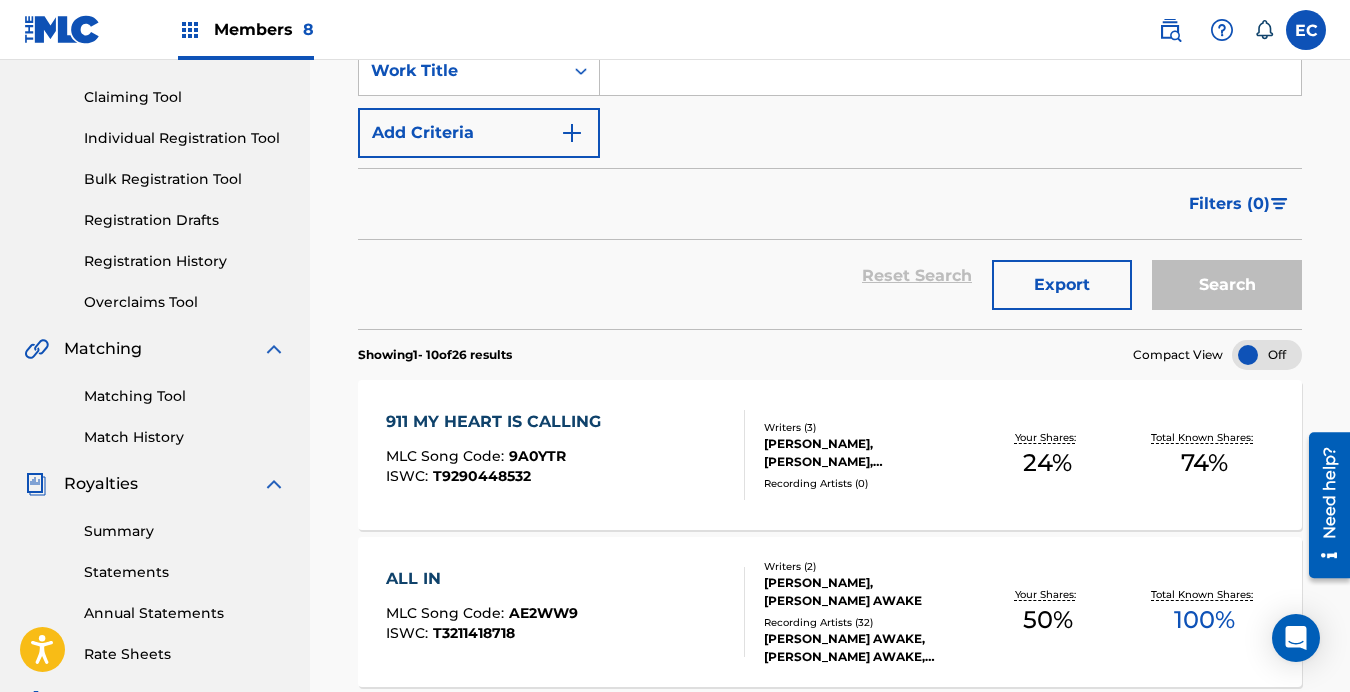 click at bounding box center (1306, 30) 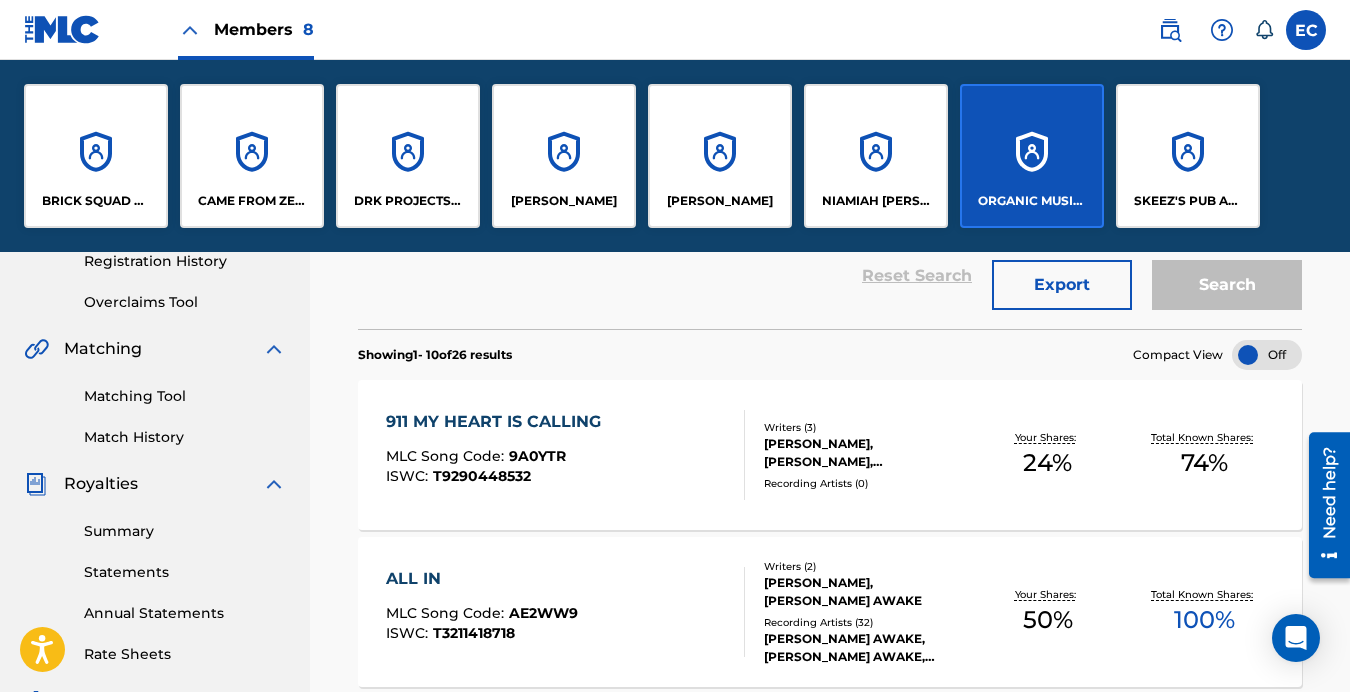 click on "ORGANIC MUSIC PUBLISHING LLC" at bounding box center (1032, 156) 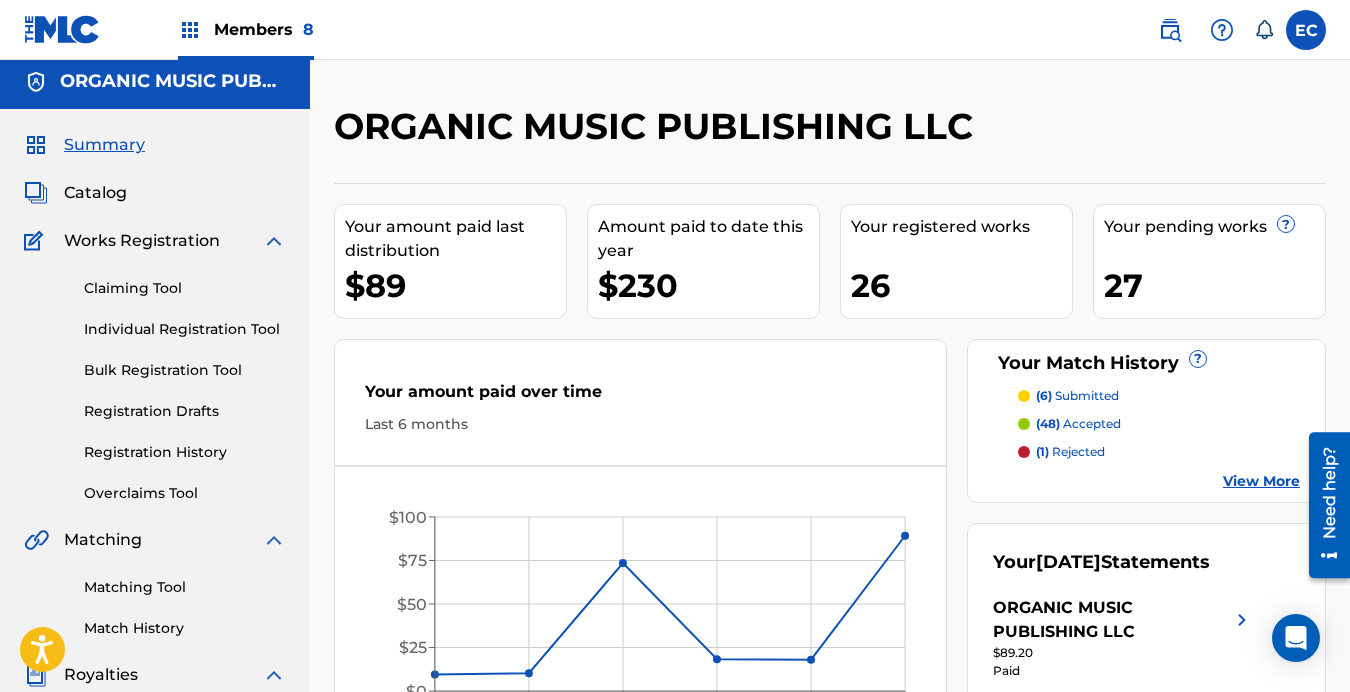 scroll, scrollTop: 0, scrollLeft: 0, axis: both 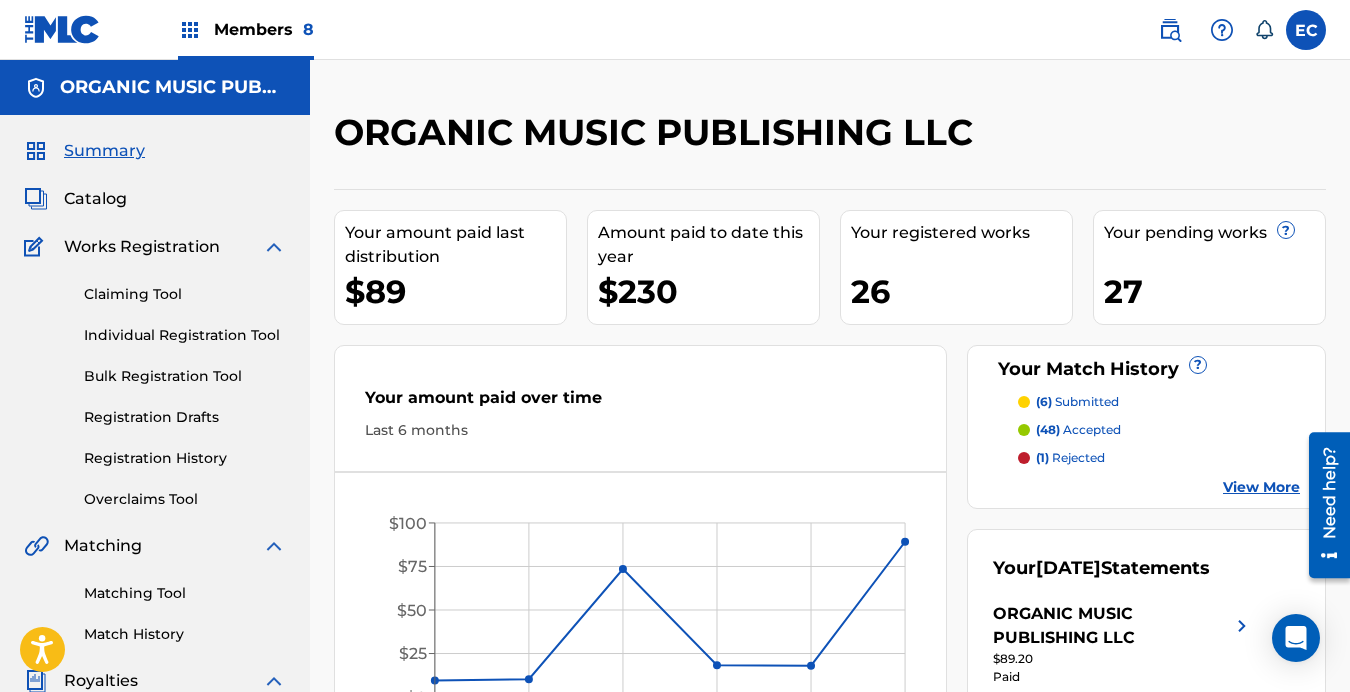 click on "Catalog" at bounding box center (95, 199) 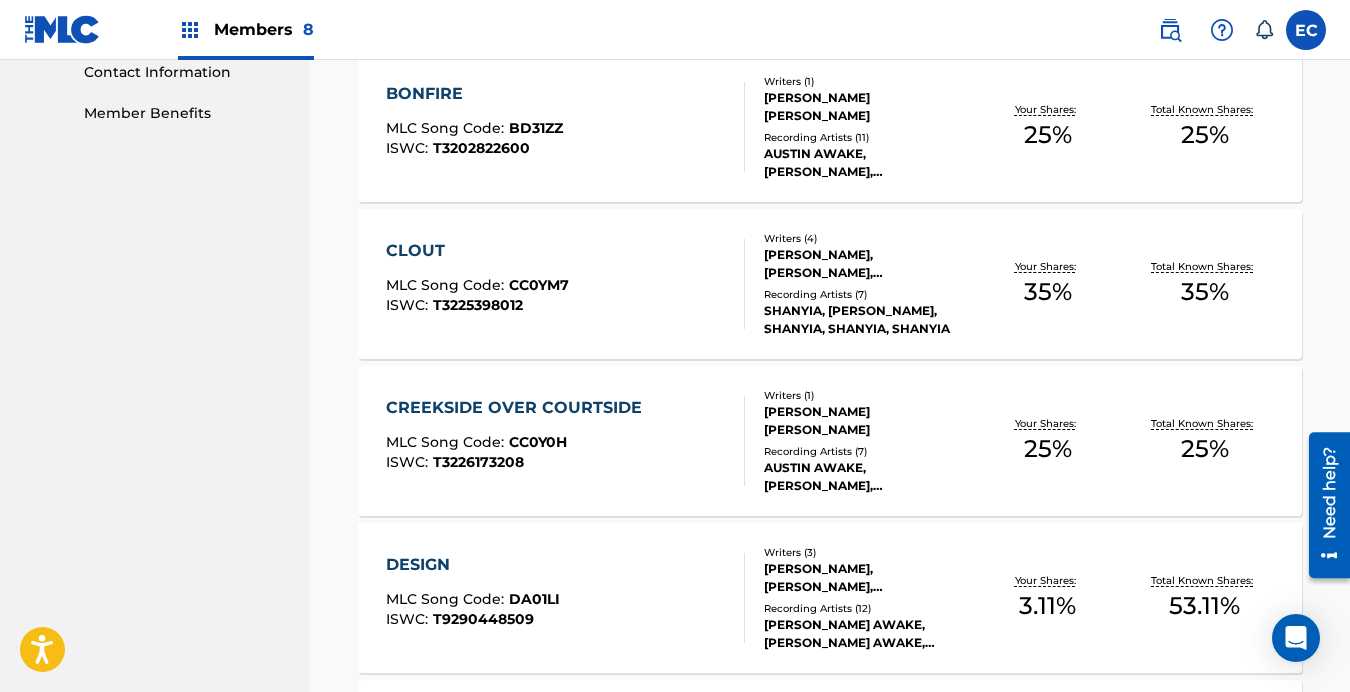 scroll, scrollTop: 994, scrollLeft: 0, axis: vertical 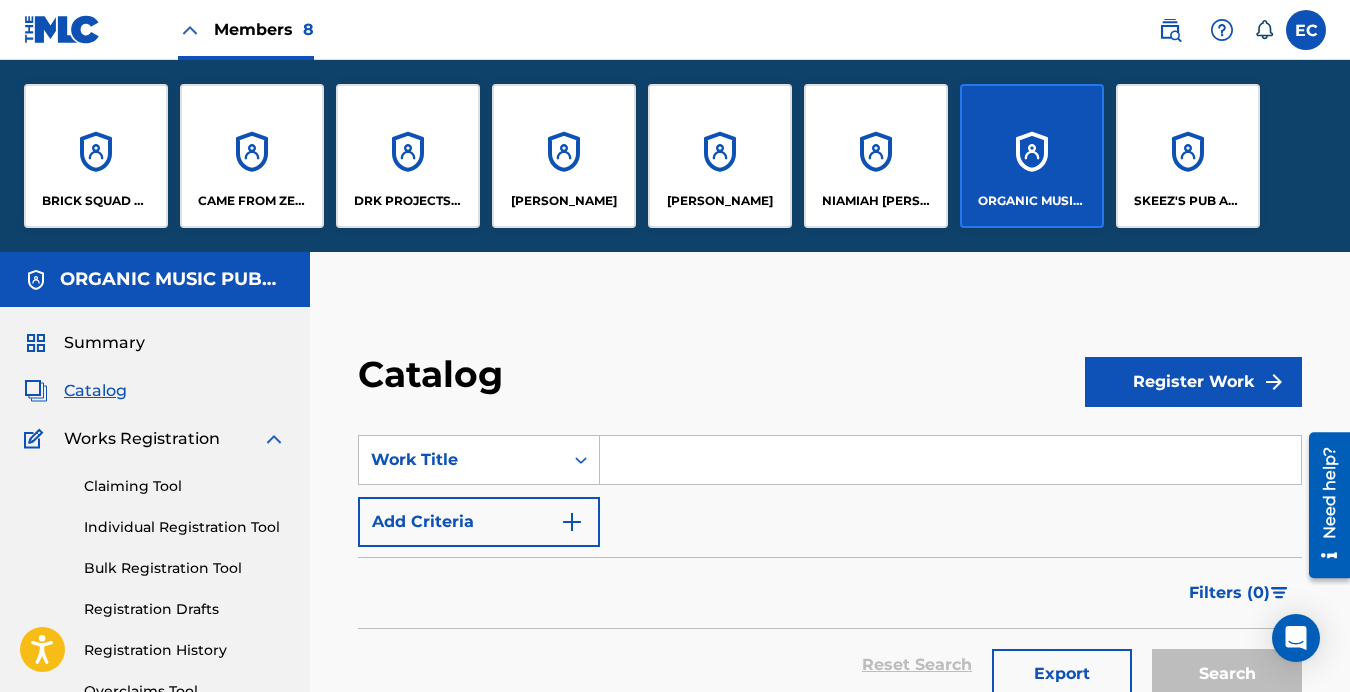click on "BRICK SQUAD MONOPOLY PUBLISHING, LLC" at bounding box center (96, 156) 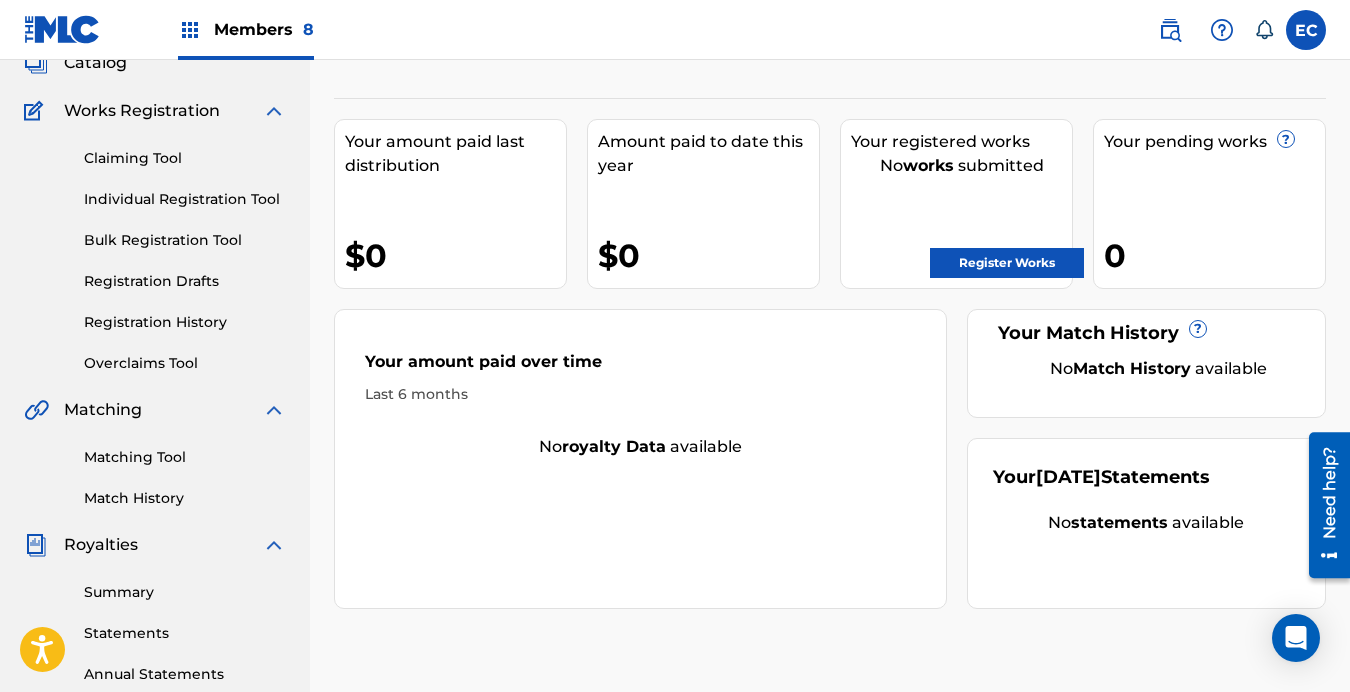 scroll, scrollTop: 0, scrollLeft: 0, axis: both 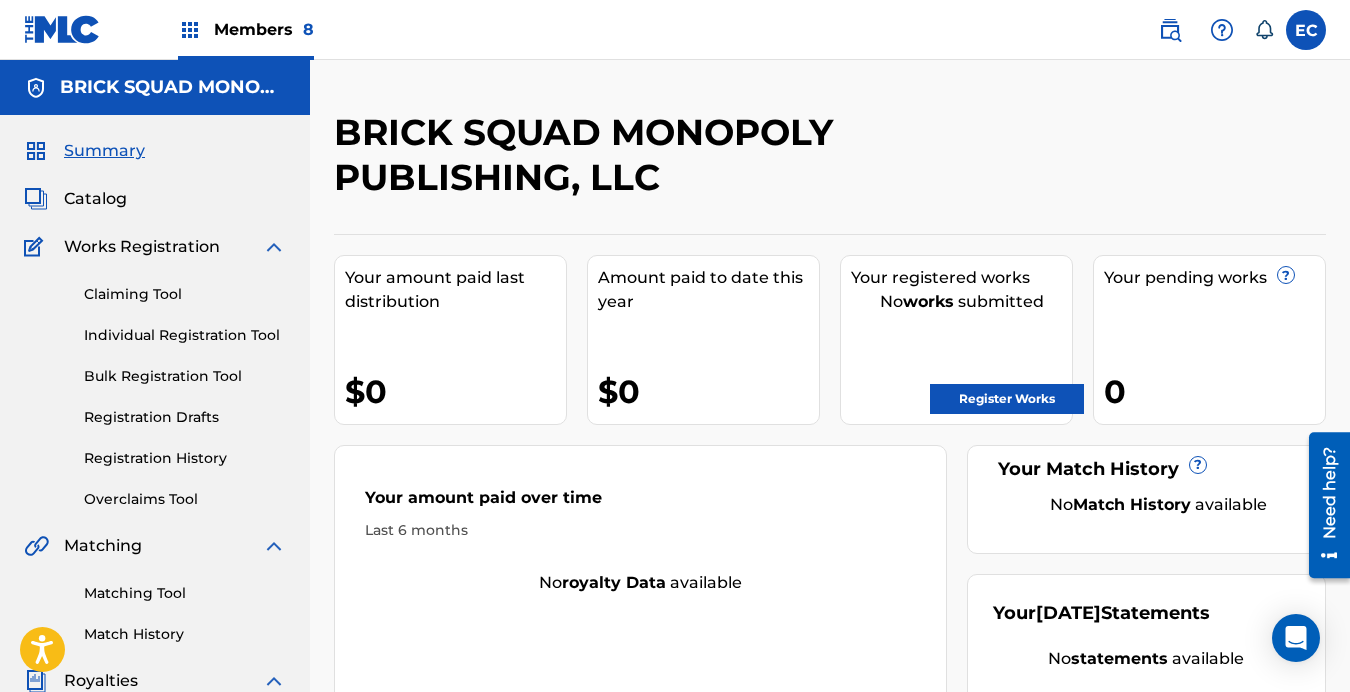 click on "Members    8" at bounding box center (246, 29) 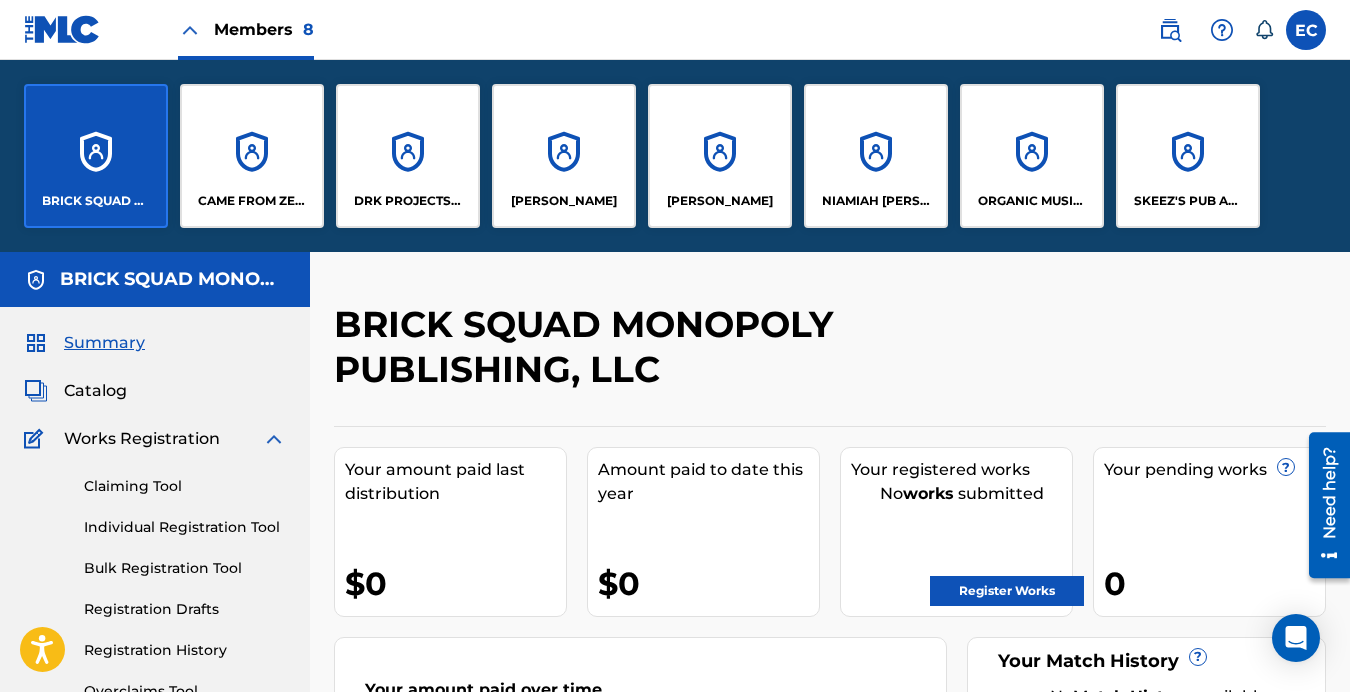 click on "Your amount paid last distribution" at bounding box center (455, 482) 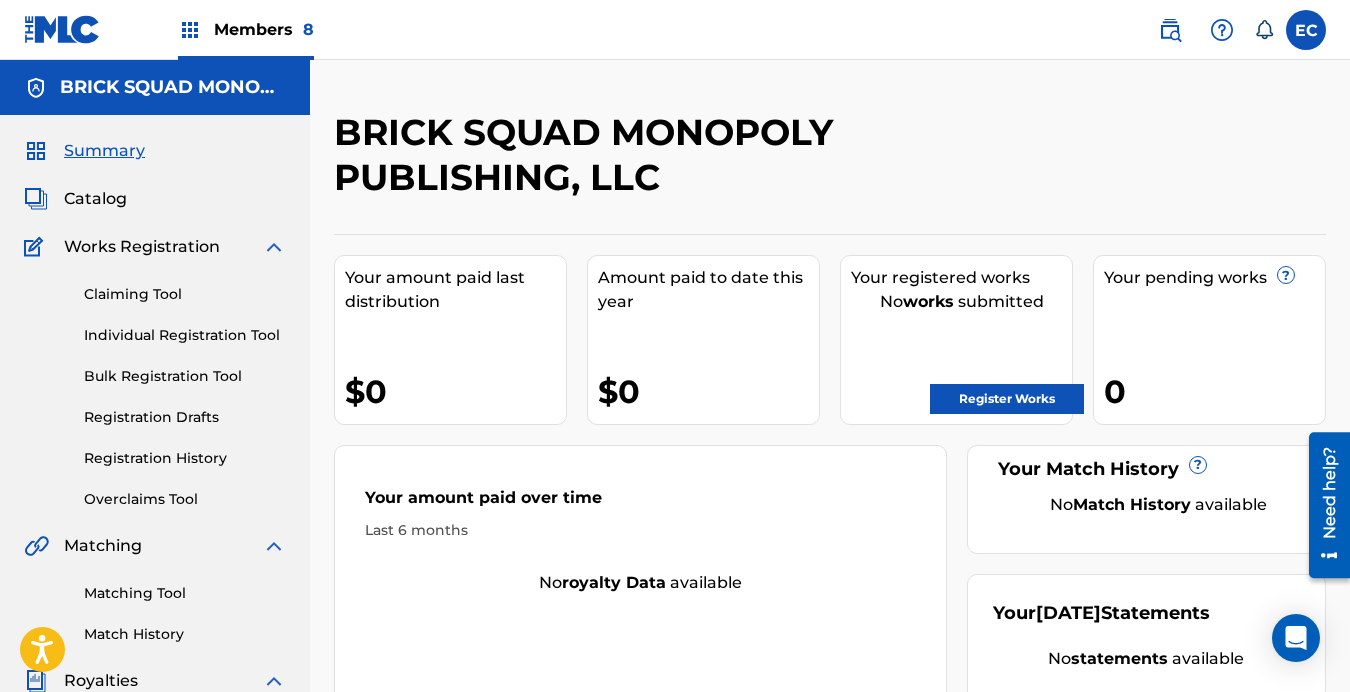 click on "Members    8" at bounding box center (246, 29) 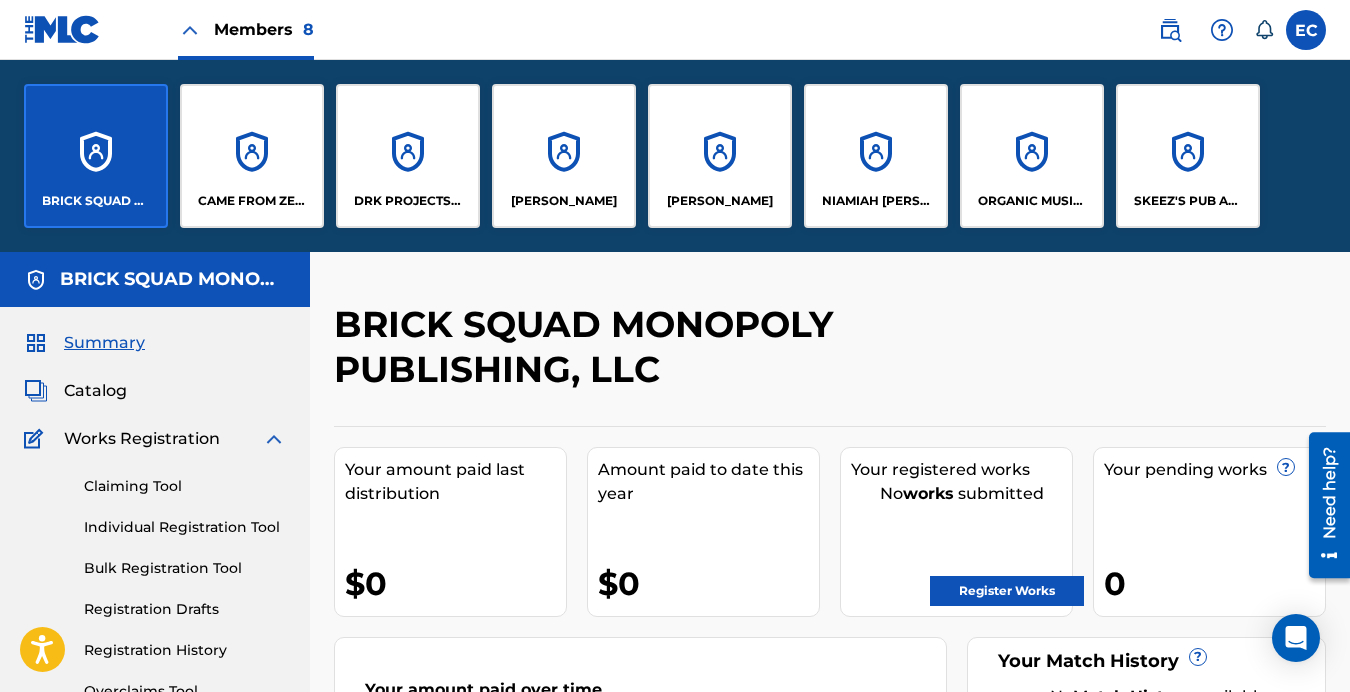 click on "SKEEZ'S PUB AND PATIO LLC" at bounding box center [1188, 156] 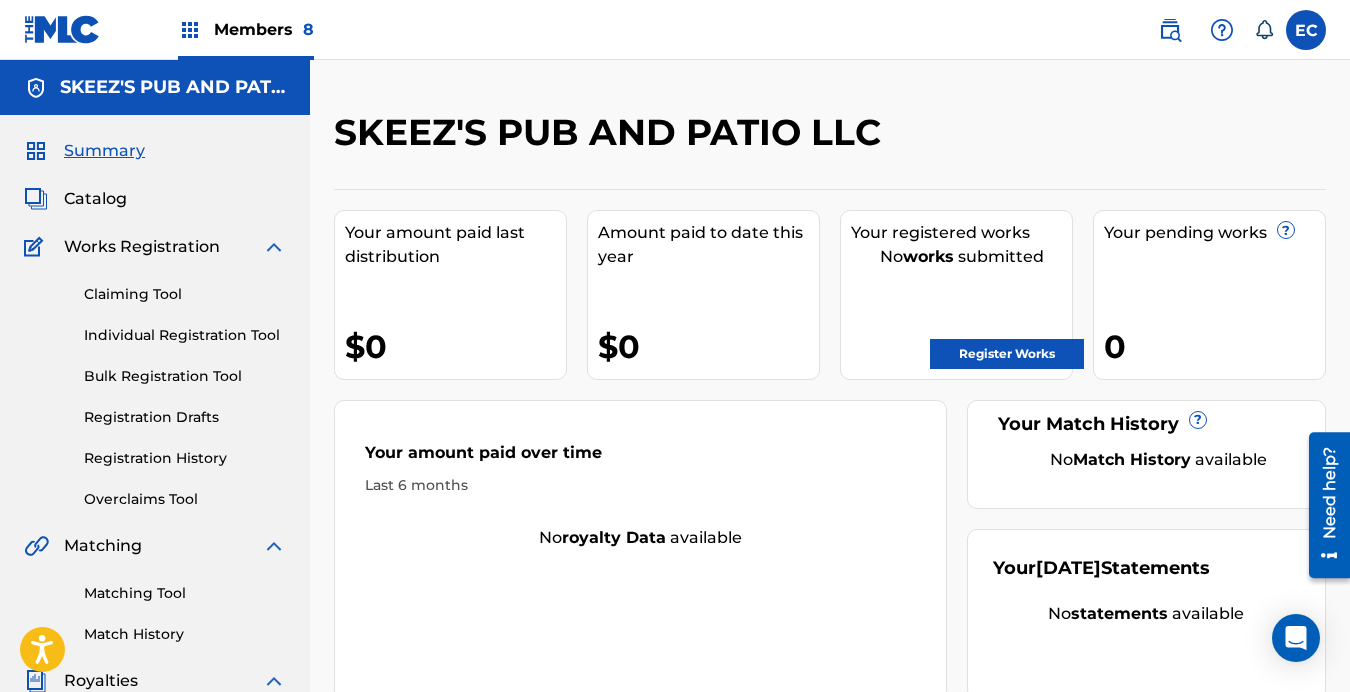 click on "Members    8" at bounding box center (264, 29) 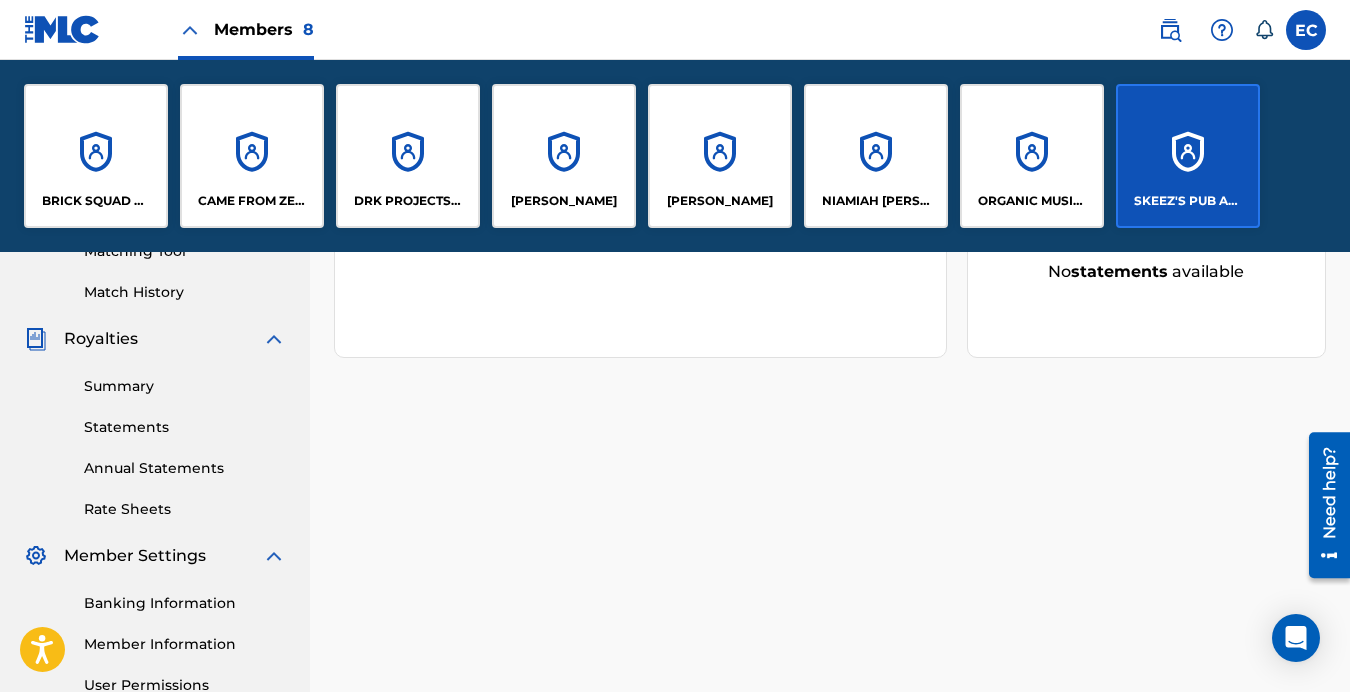 scroll, scrollTop: 0, scrollLeft: 0, axis: both 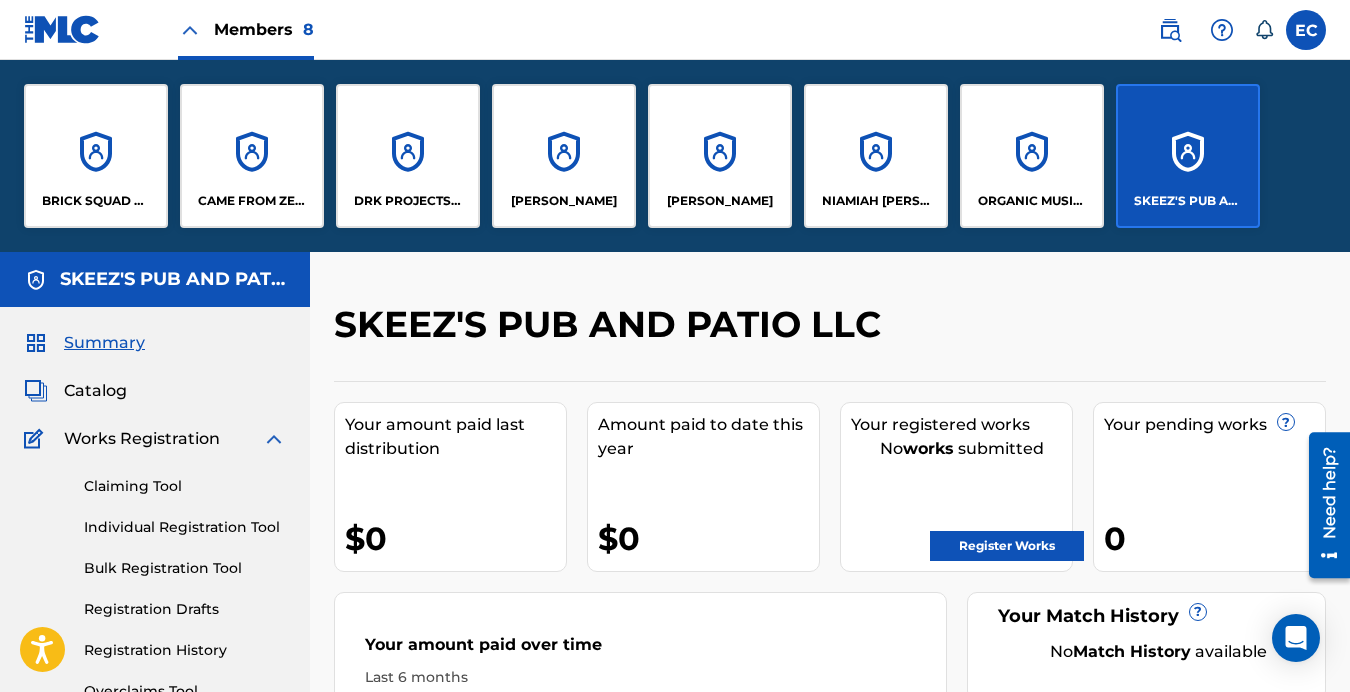 click on "[PERSON_NAME]" at bounding box center [720, 156] 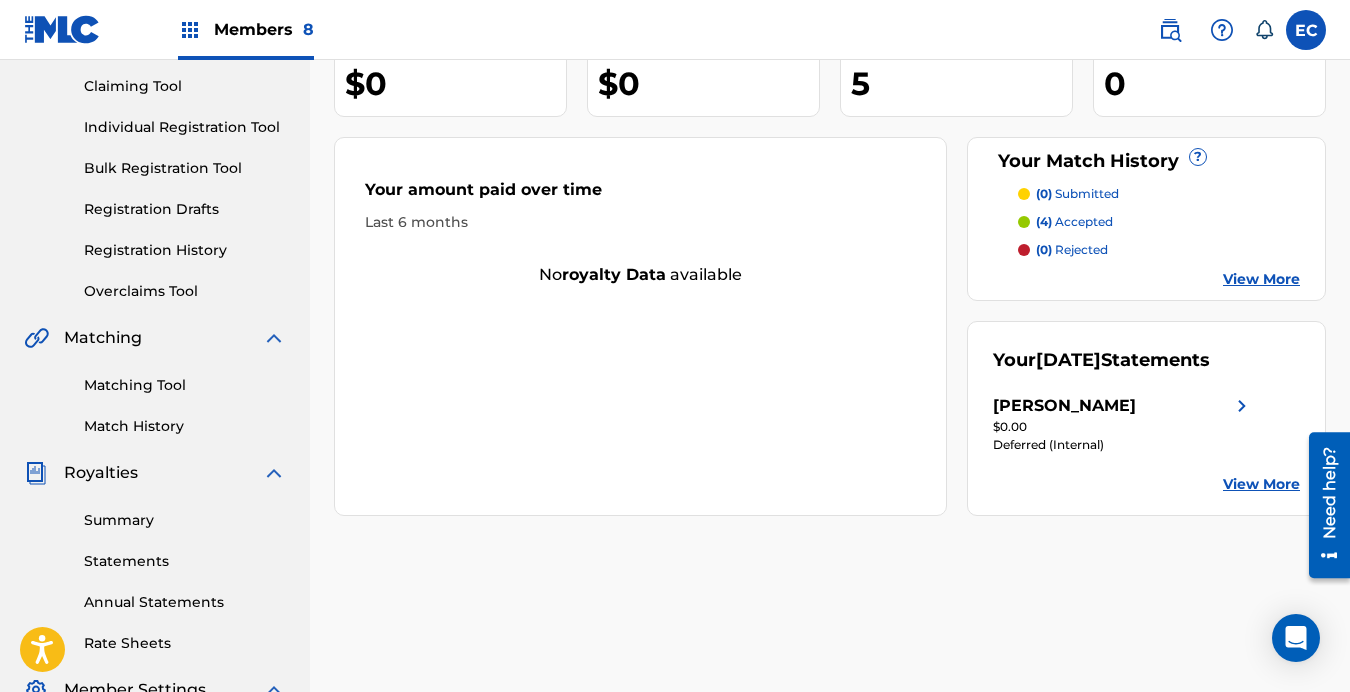 scroll, scrollTop: 211, scrollLeft: 0, axis: vertical 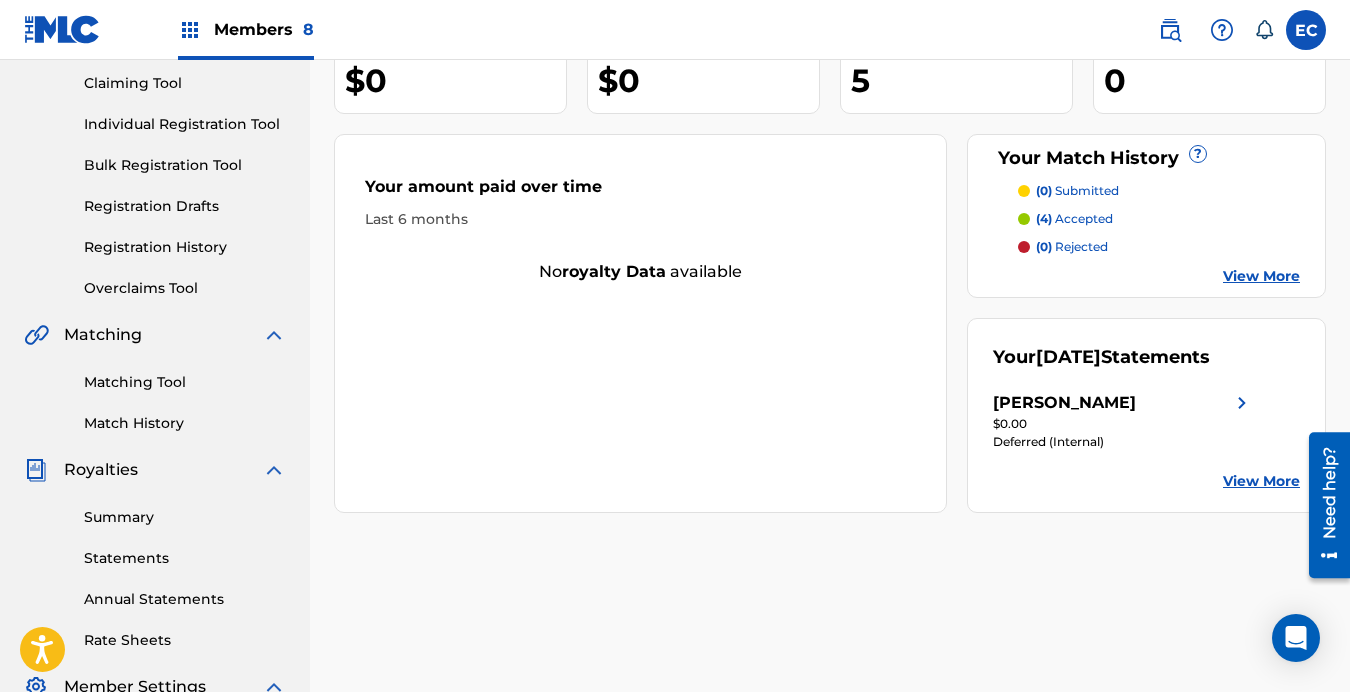 click on "View More" at bounding box center [1261, 481] 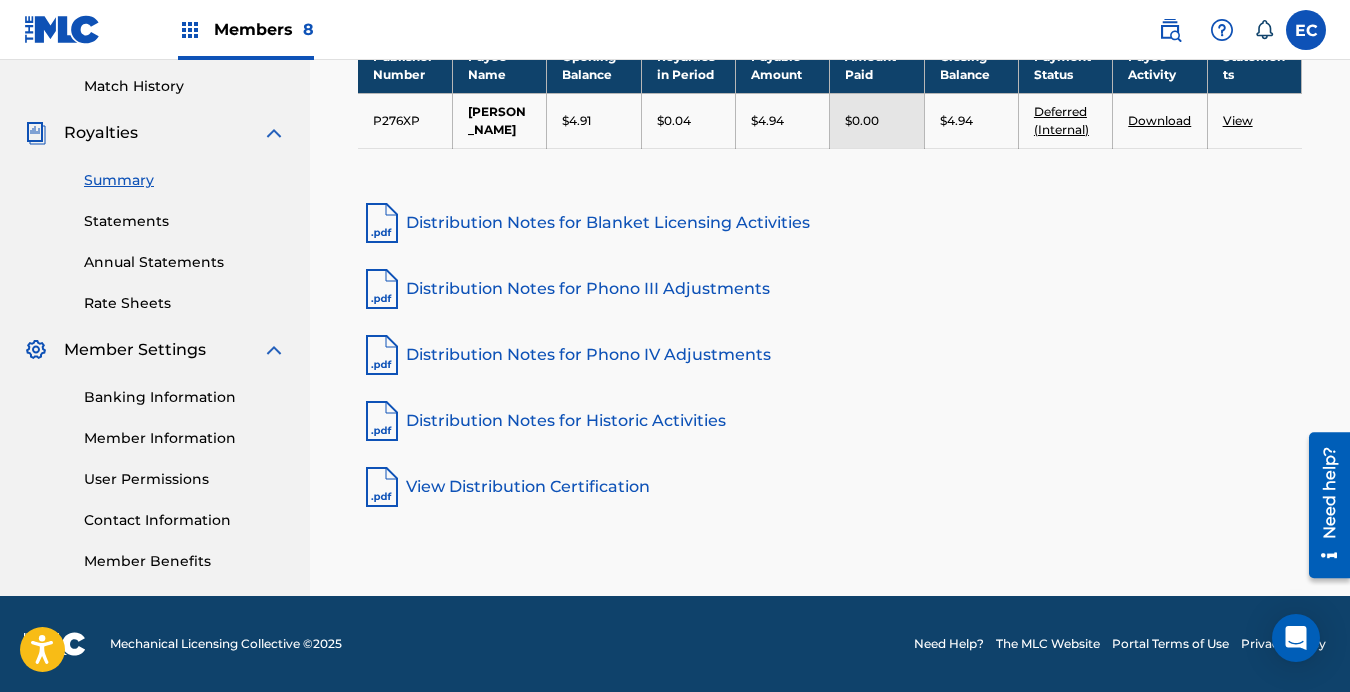scroll, scrollTop: 534, scrollLeft: 0, axis: vertical 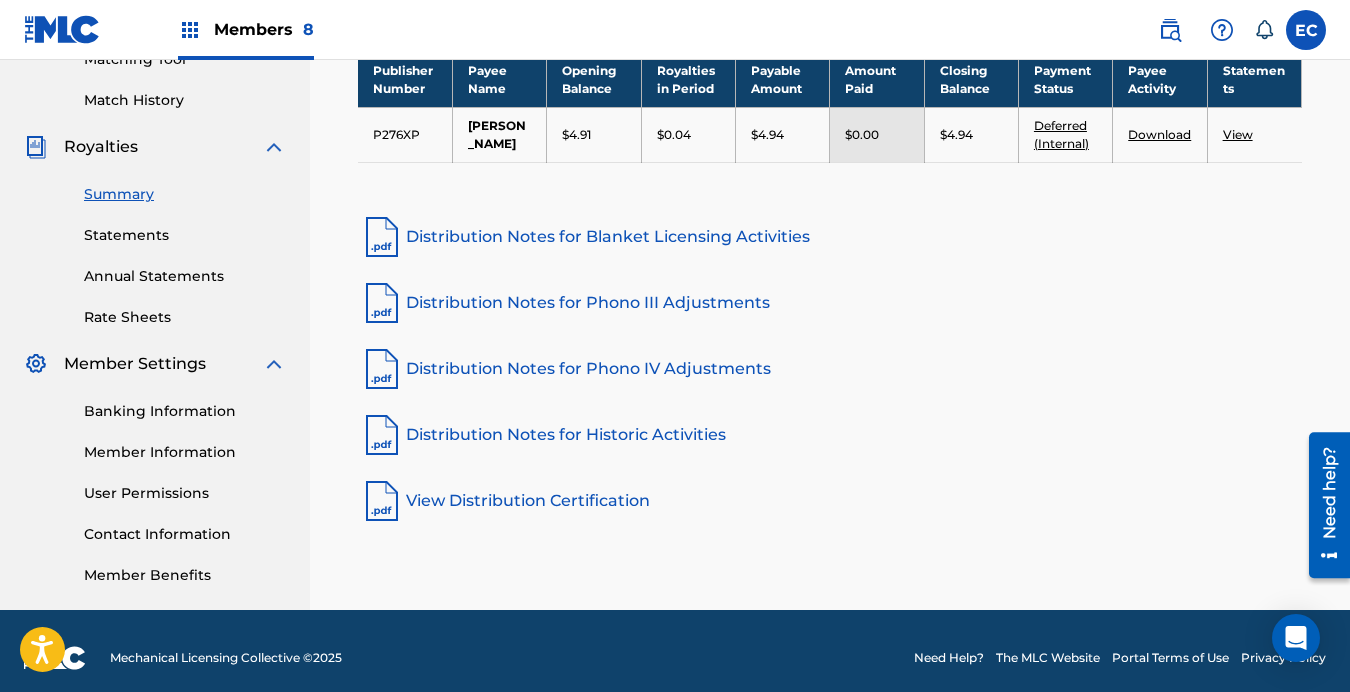 click on "Member Information" at bounding box center (185, 452) 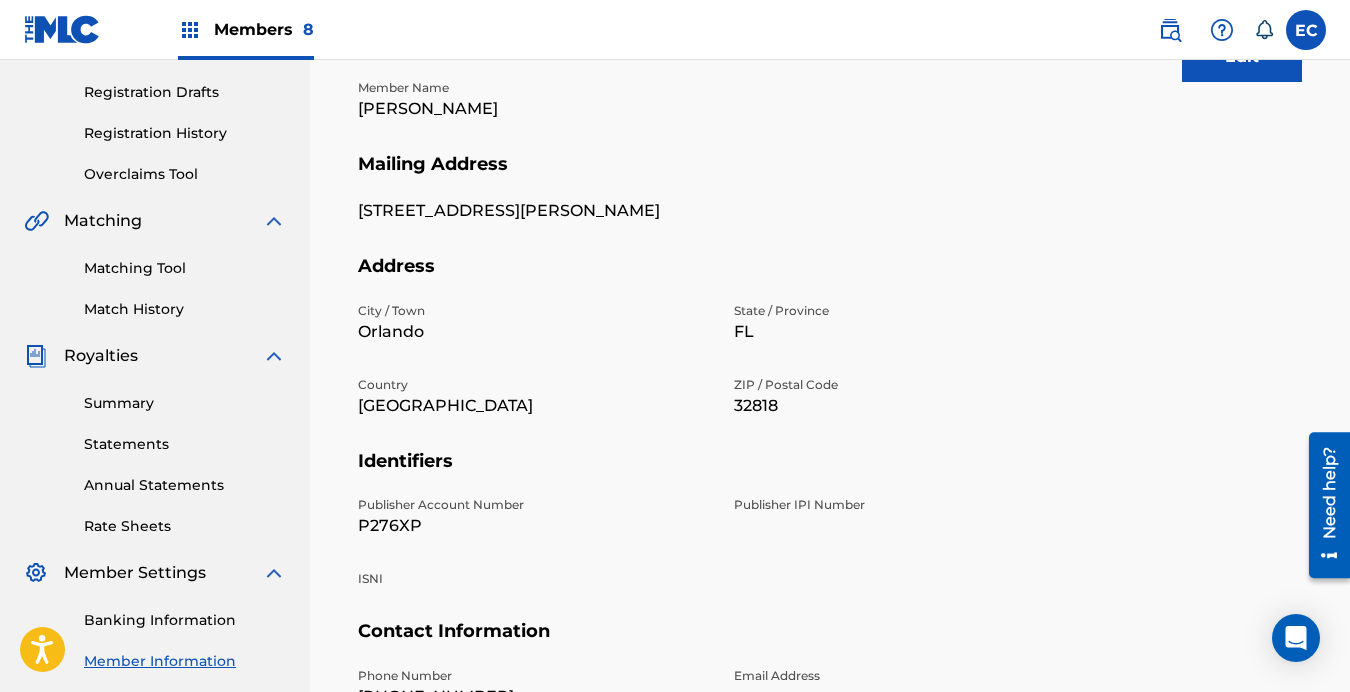 scroll, scrollTop: 0, scrollLeft: 0, axis: both 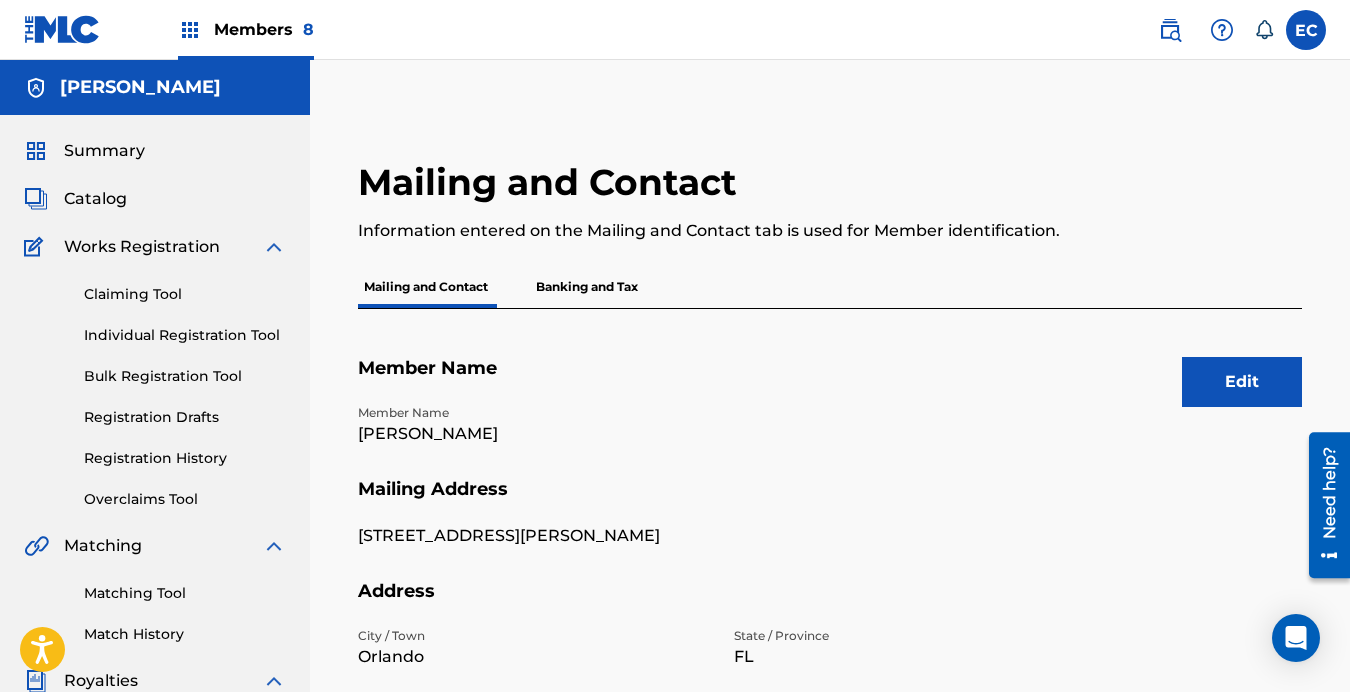 click on "Members    8" at bounding box center (264, 29) 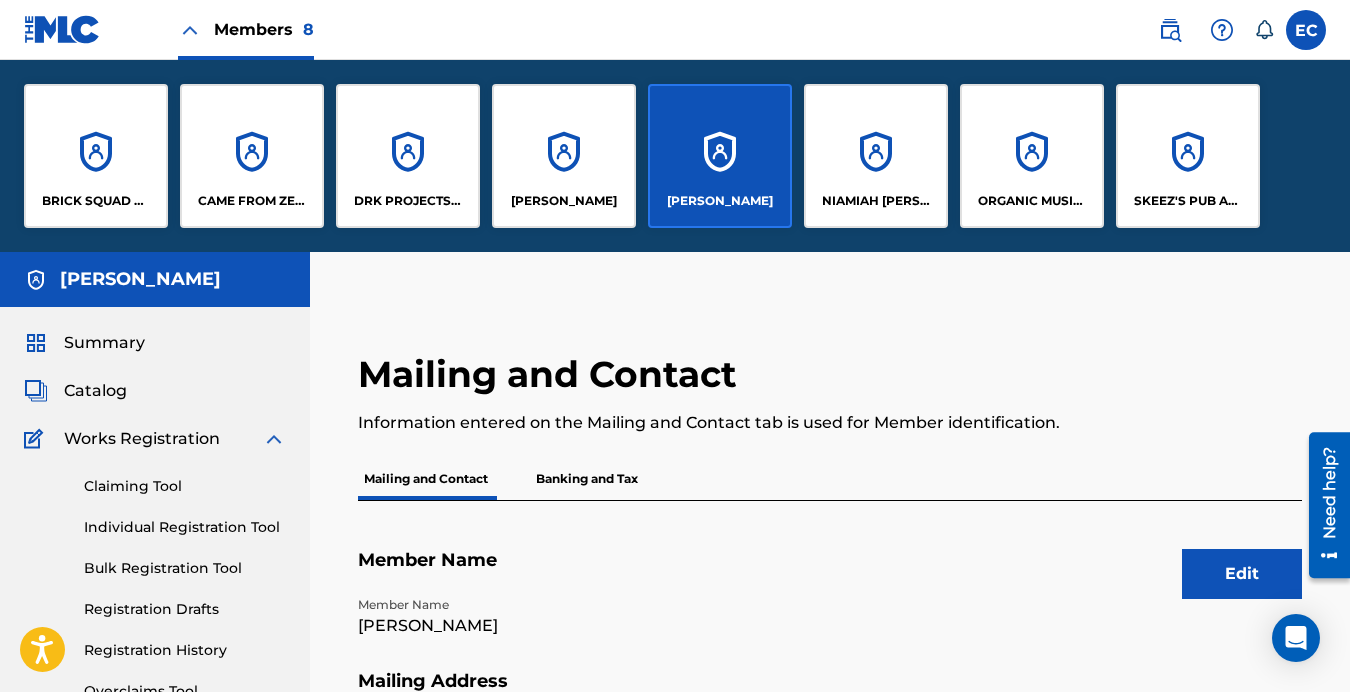 click on "DRK PROJECTS LLC" at bounding box center [408, 156] 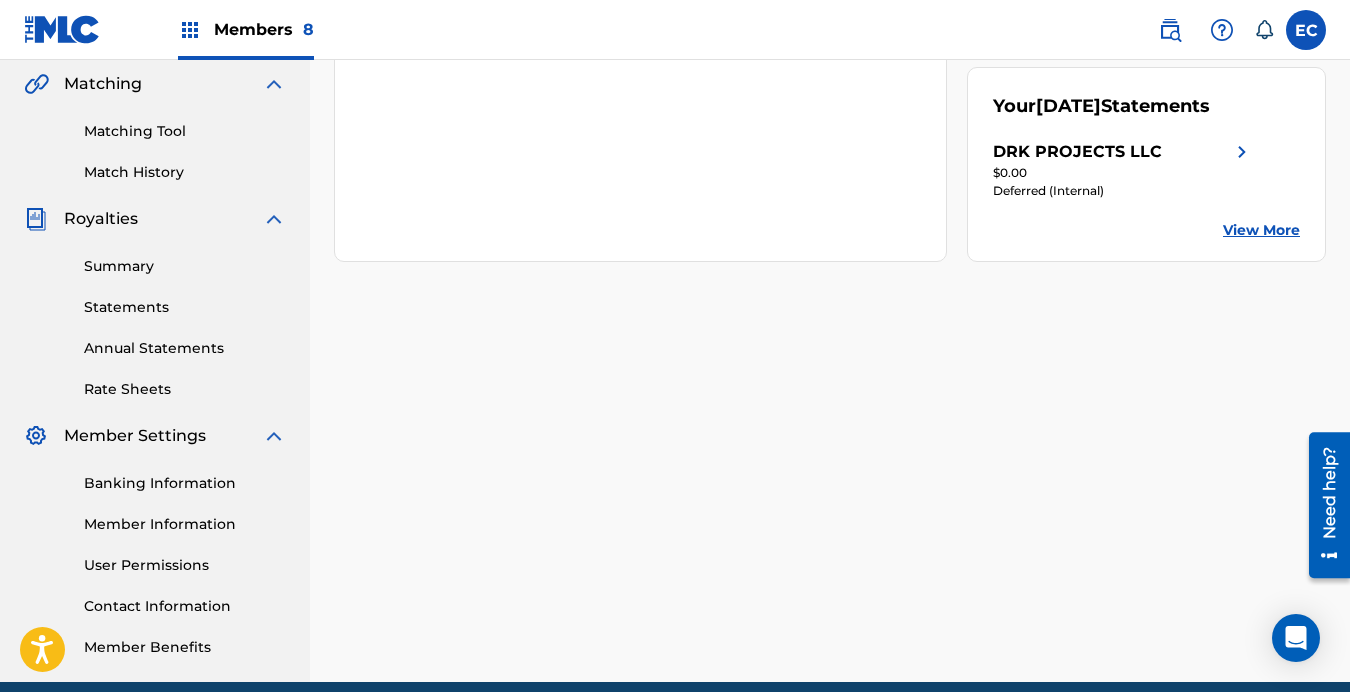 scroll, scrollTop: 468, scrollLeft: 0, axis: vertical 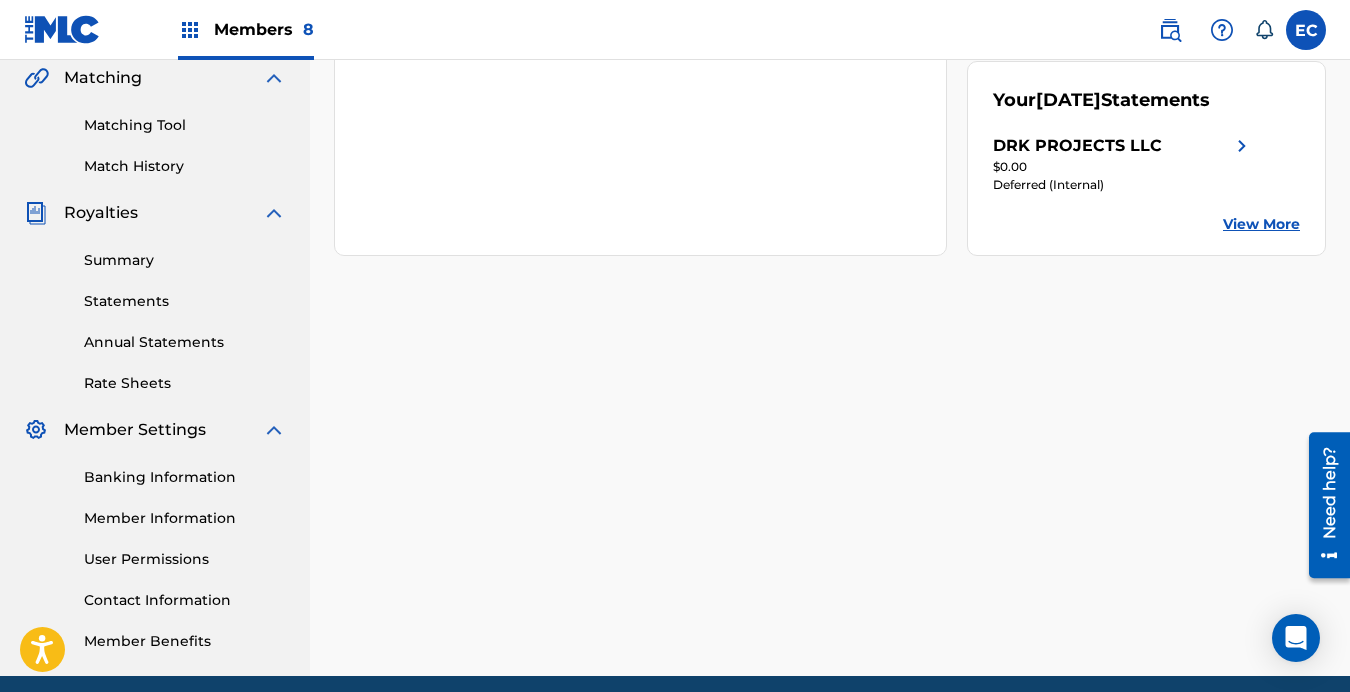 click on "Member Information" at bounding box center [185, 518] 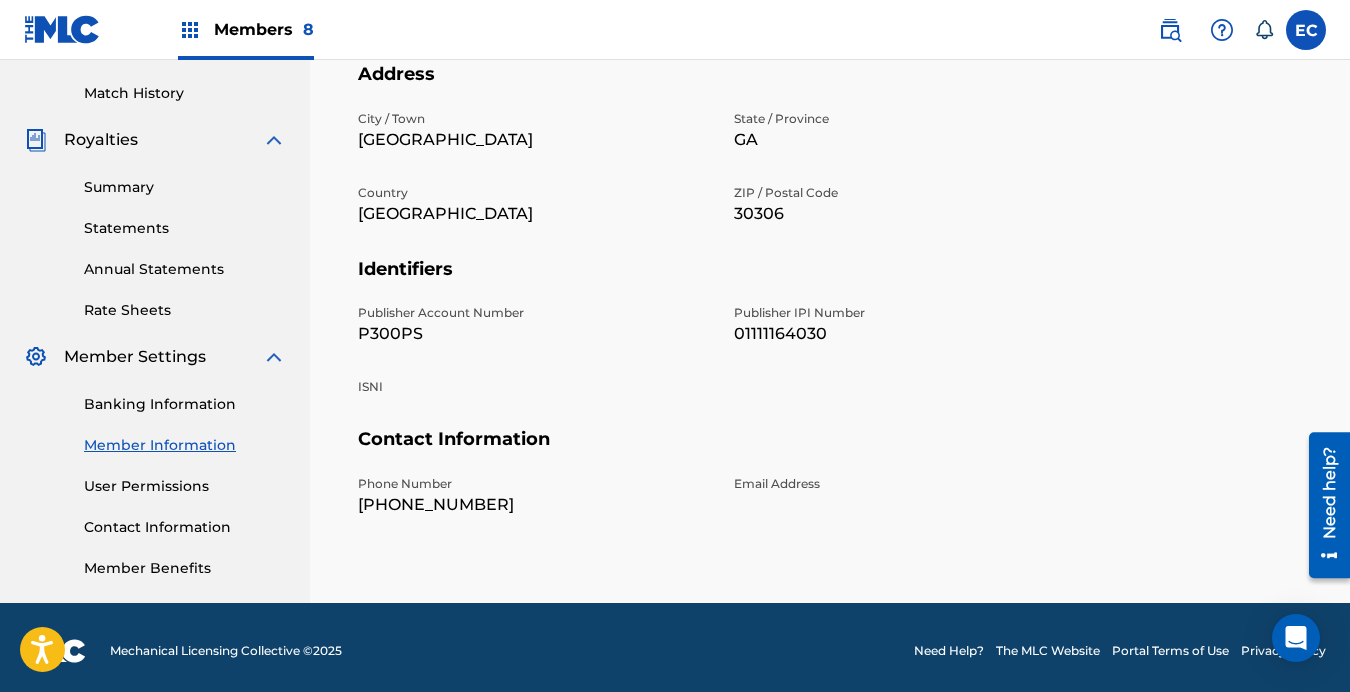 scroll, scrollTop: 548, scrollLeft: 0, axis: vertical 